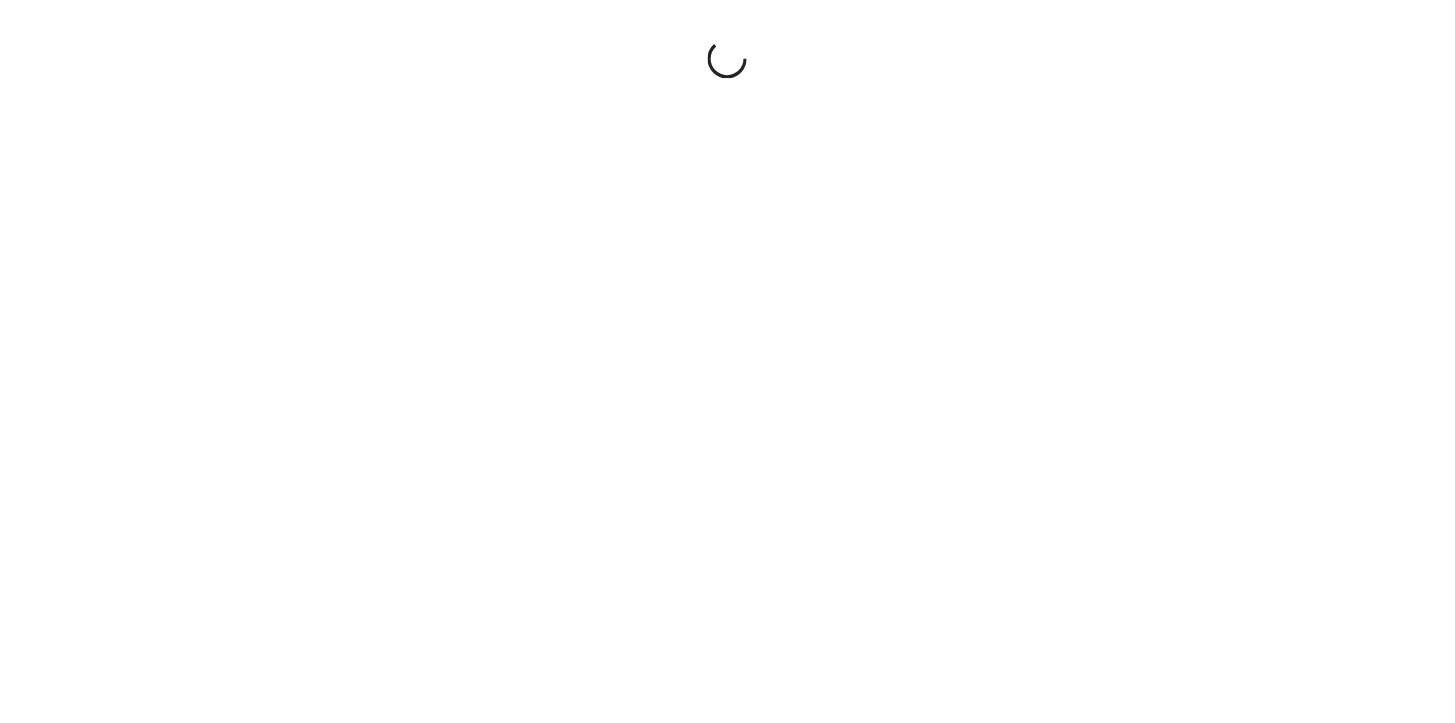 scroll, scrollTop: 0, scrollLeft: 0, axis: both 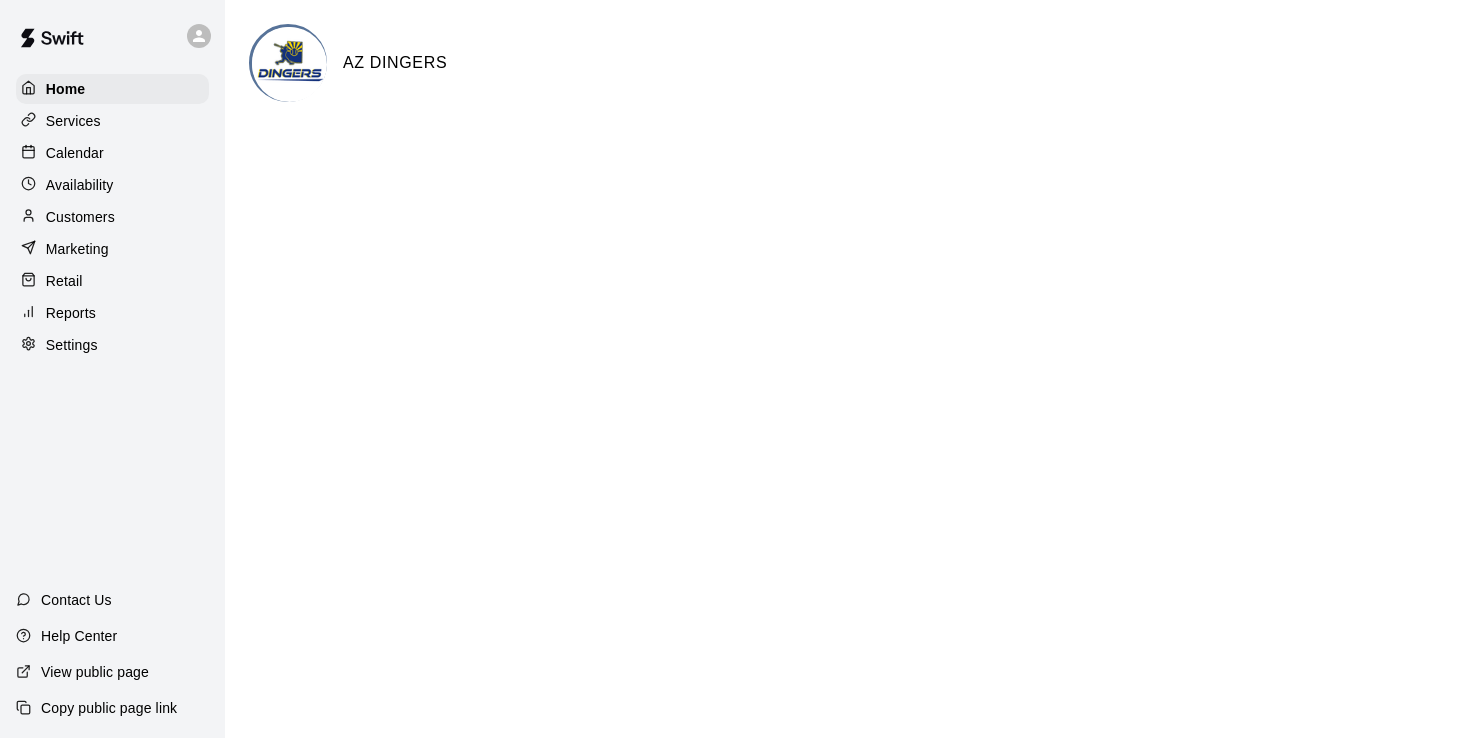 click on "Calendar" at bounding box center [75, 153] 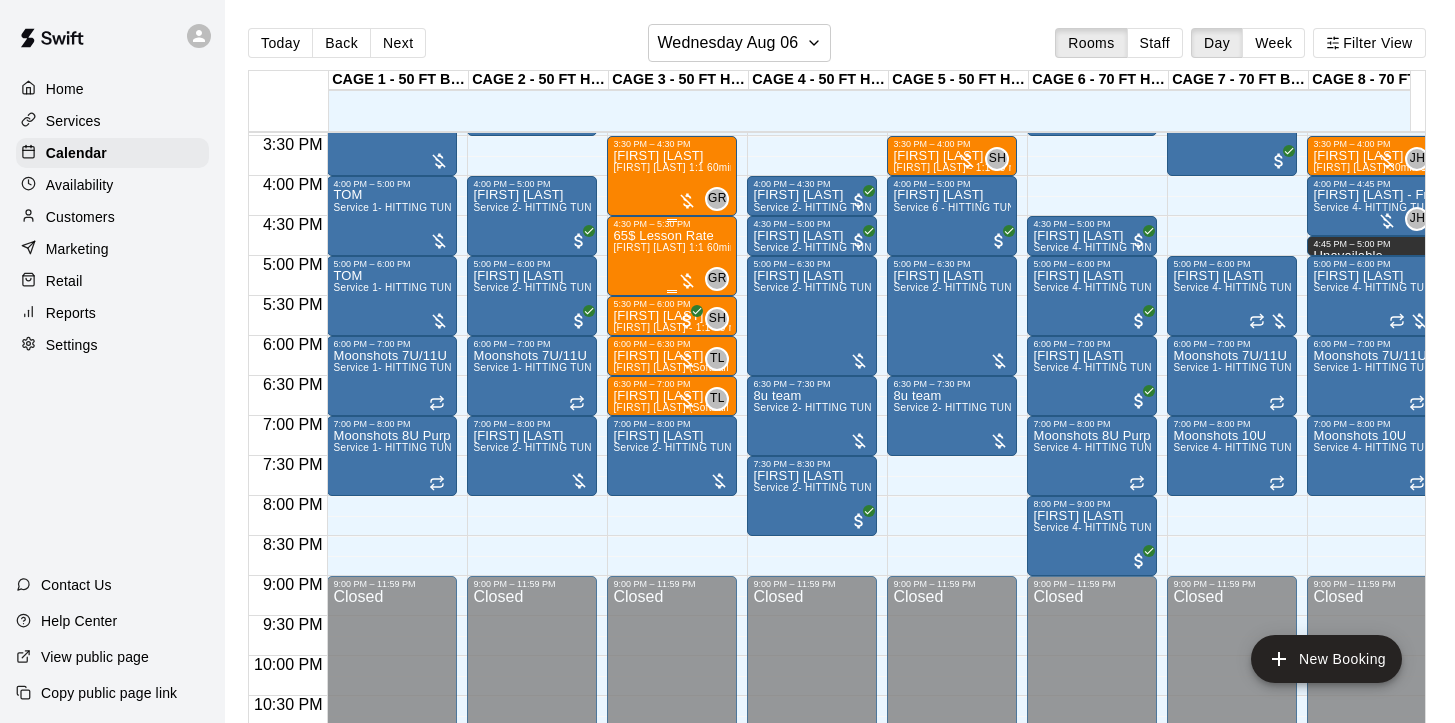 scroll, scrollTop: 1047, scrollLeft: 0, axis: vertical 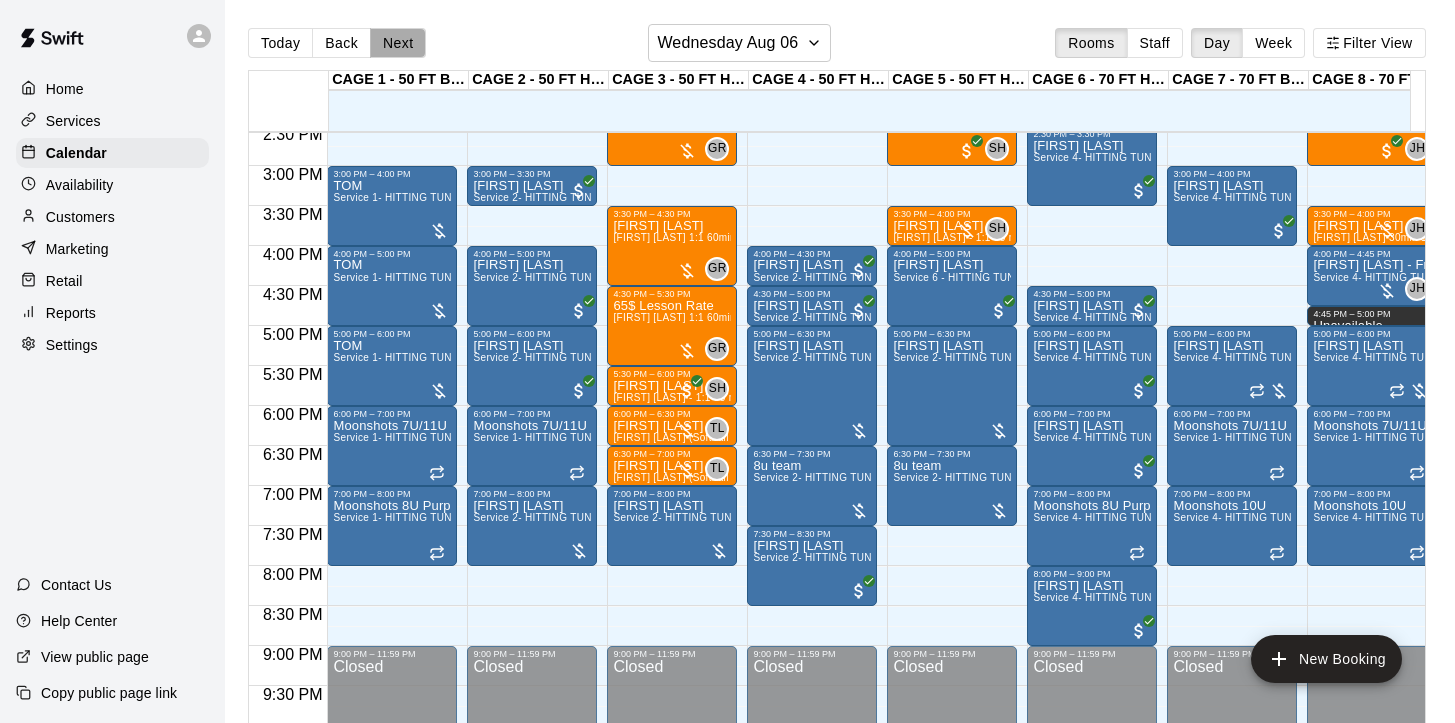 click on "Next" at bounding box center (398, 43) 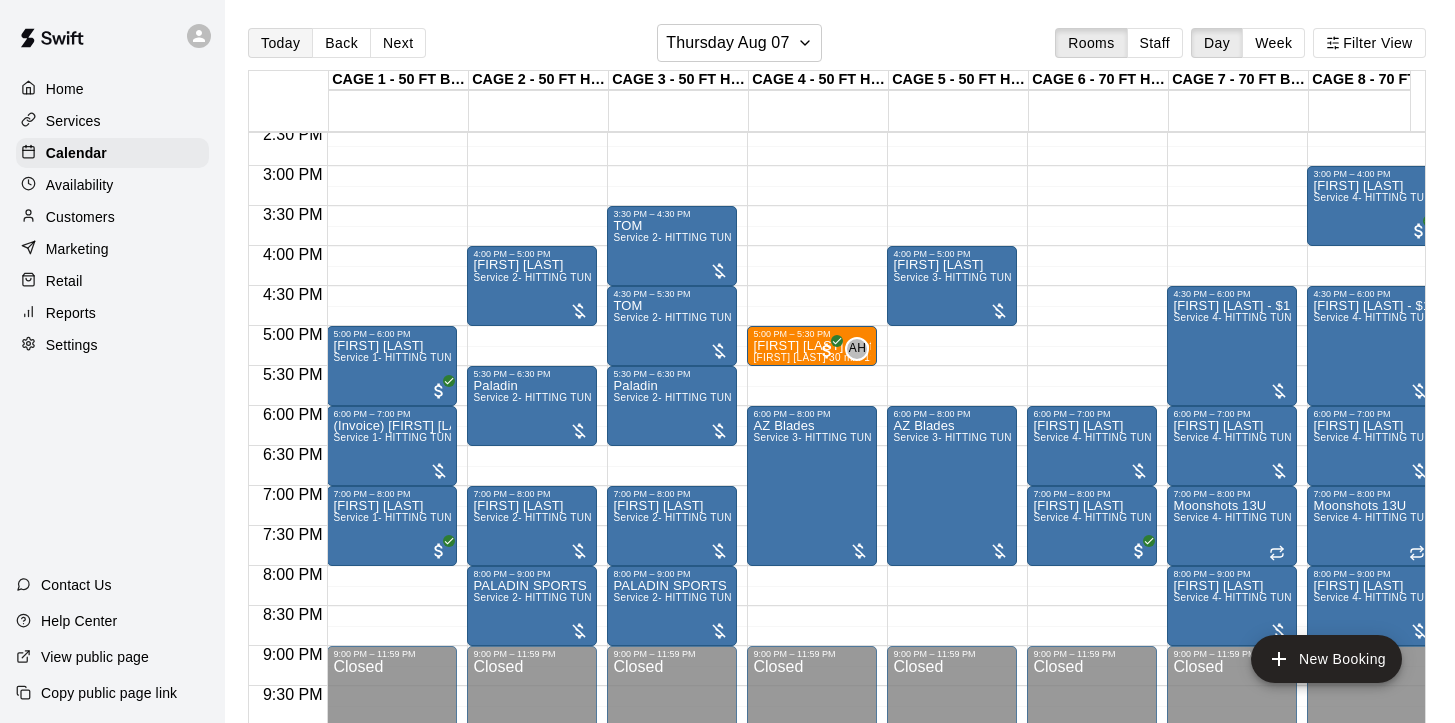 click on "Today" at bounding box center (280, 43) 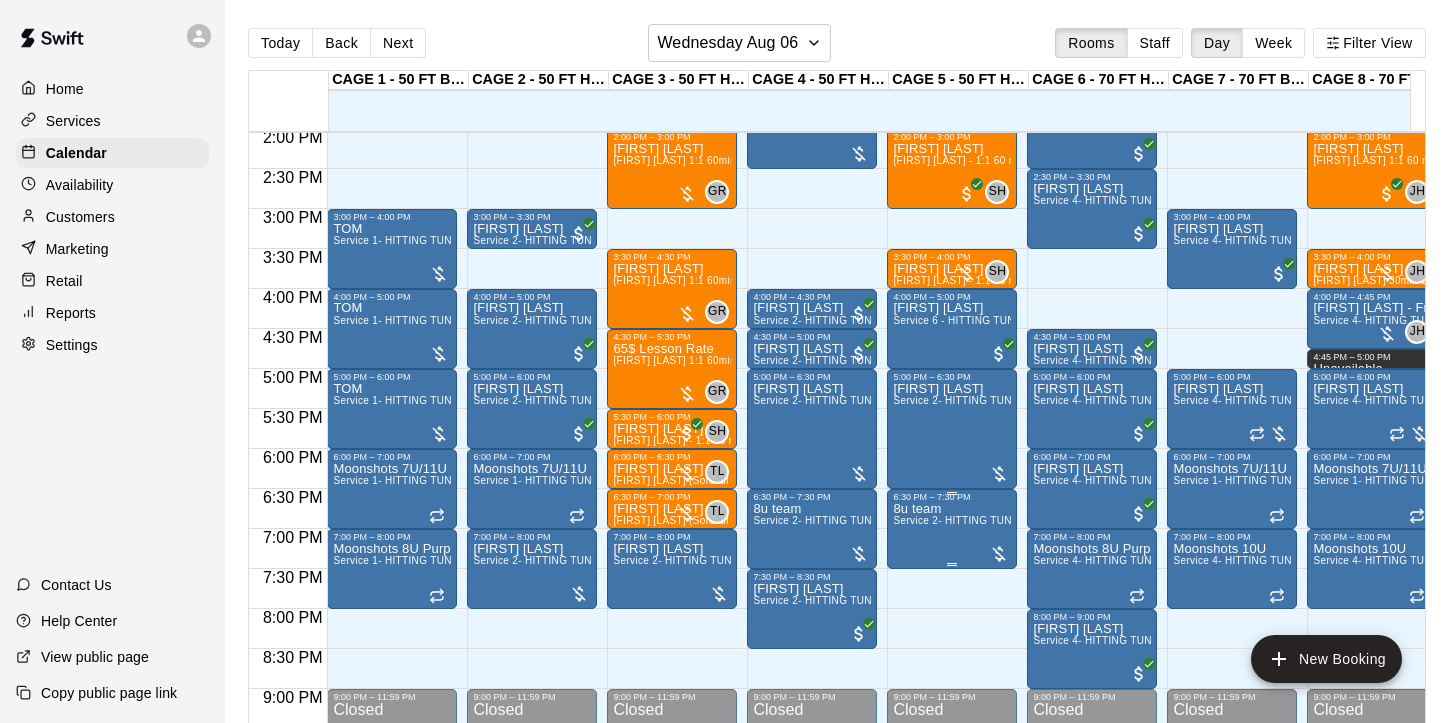 scroll, scrollTop: 1216, scrollLeft: 0, axis: vertical 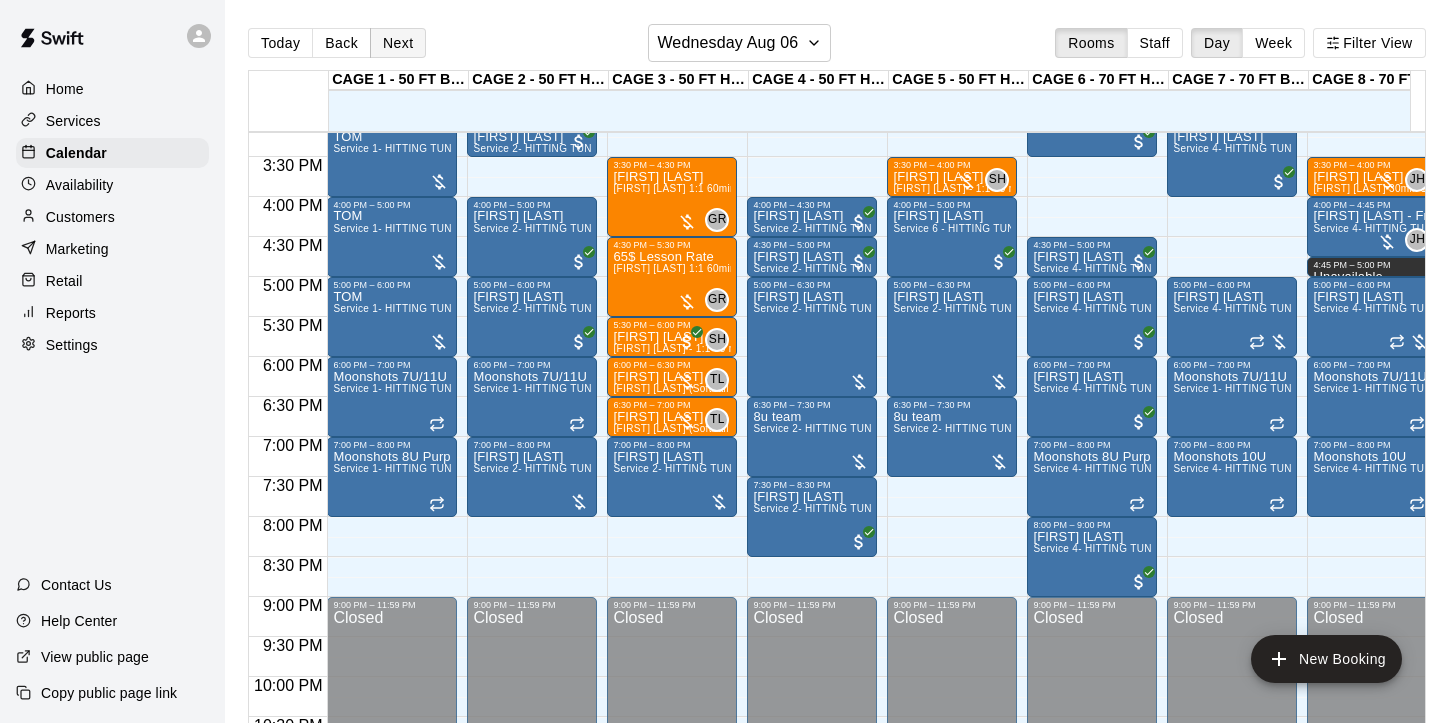 click on "Next" at bounding box center [398, 43] 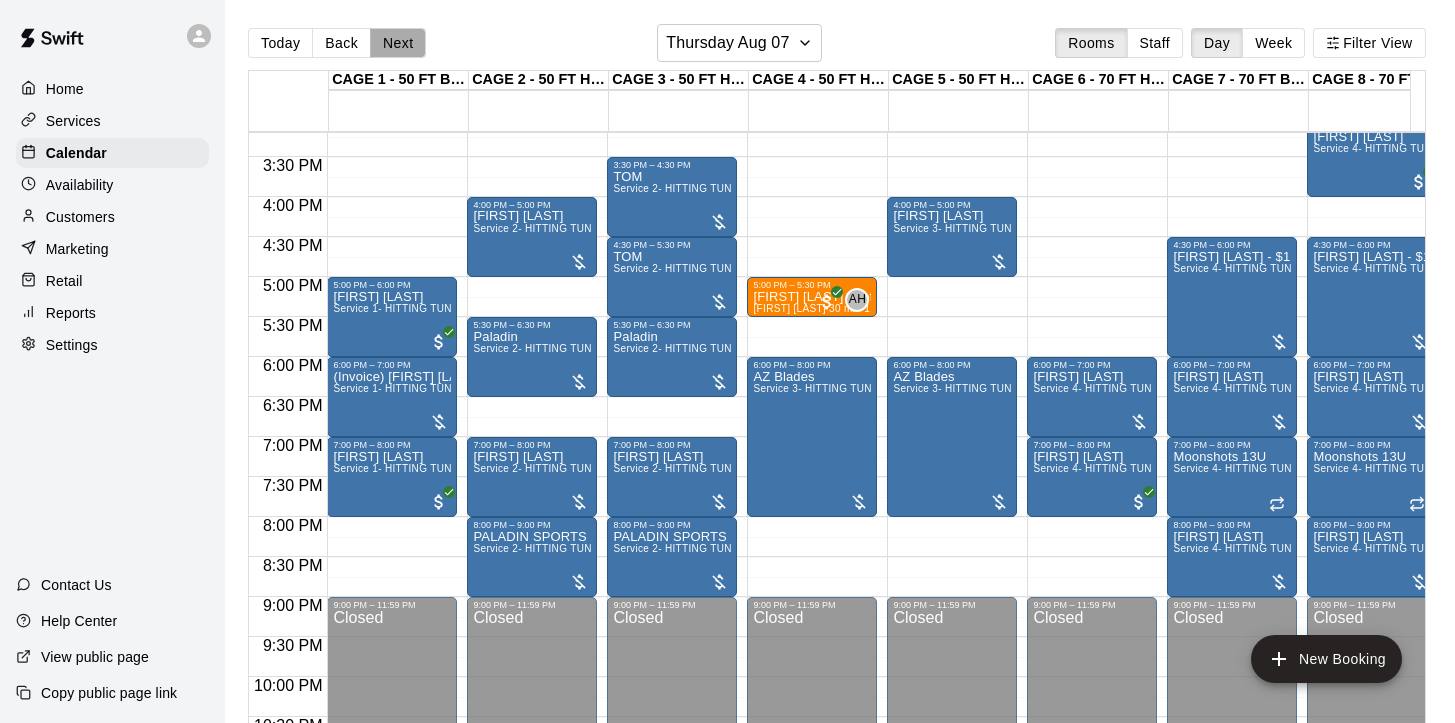 click on "Next" at bounding box center [398, 43] 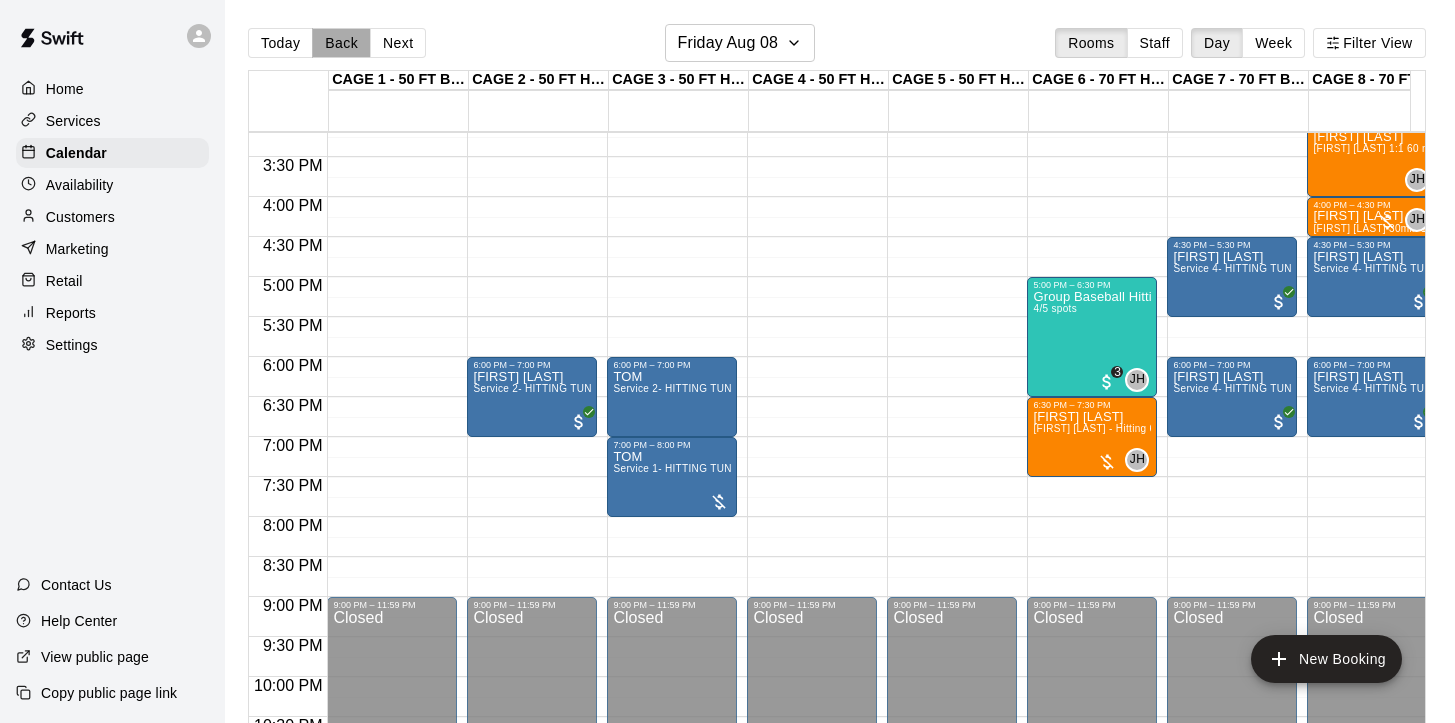 click on "Back" at bounding box center (341, 43) 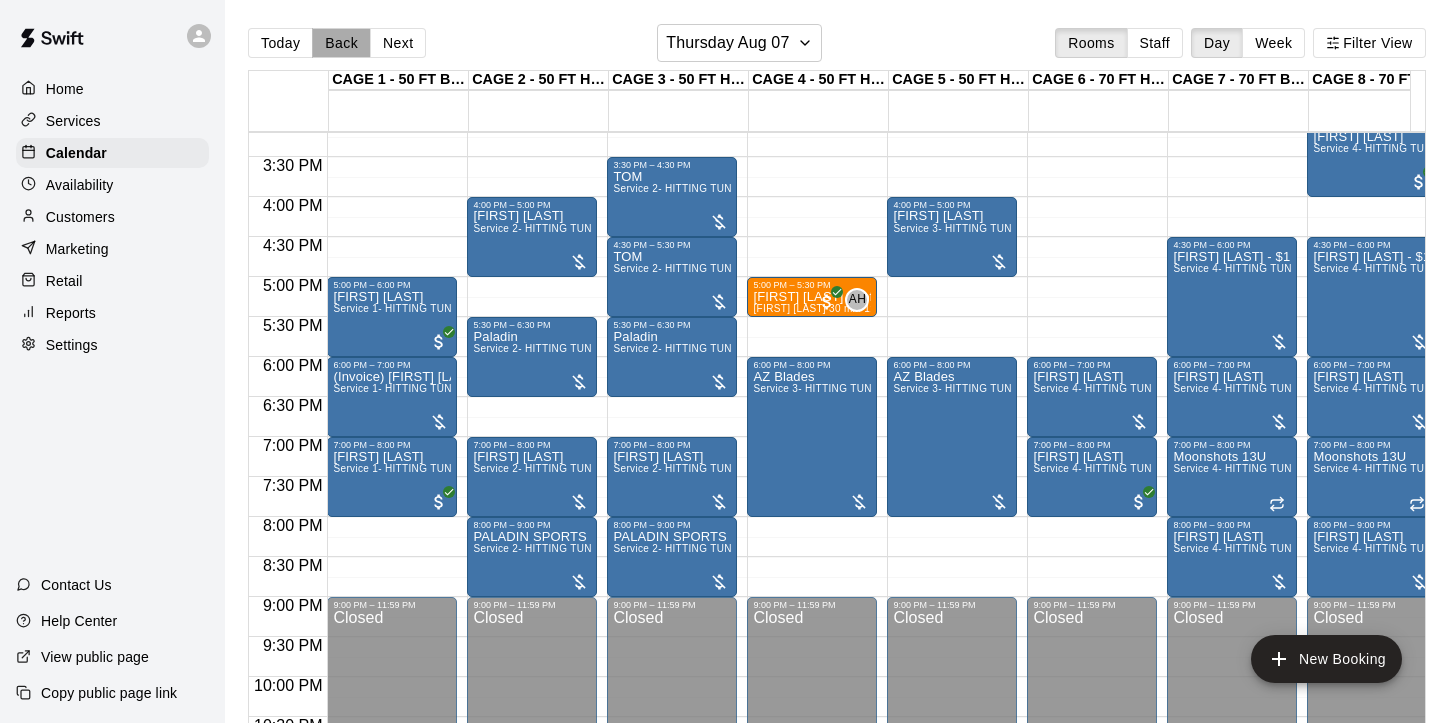 click on "Back" at bounding box center (341, 43) 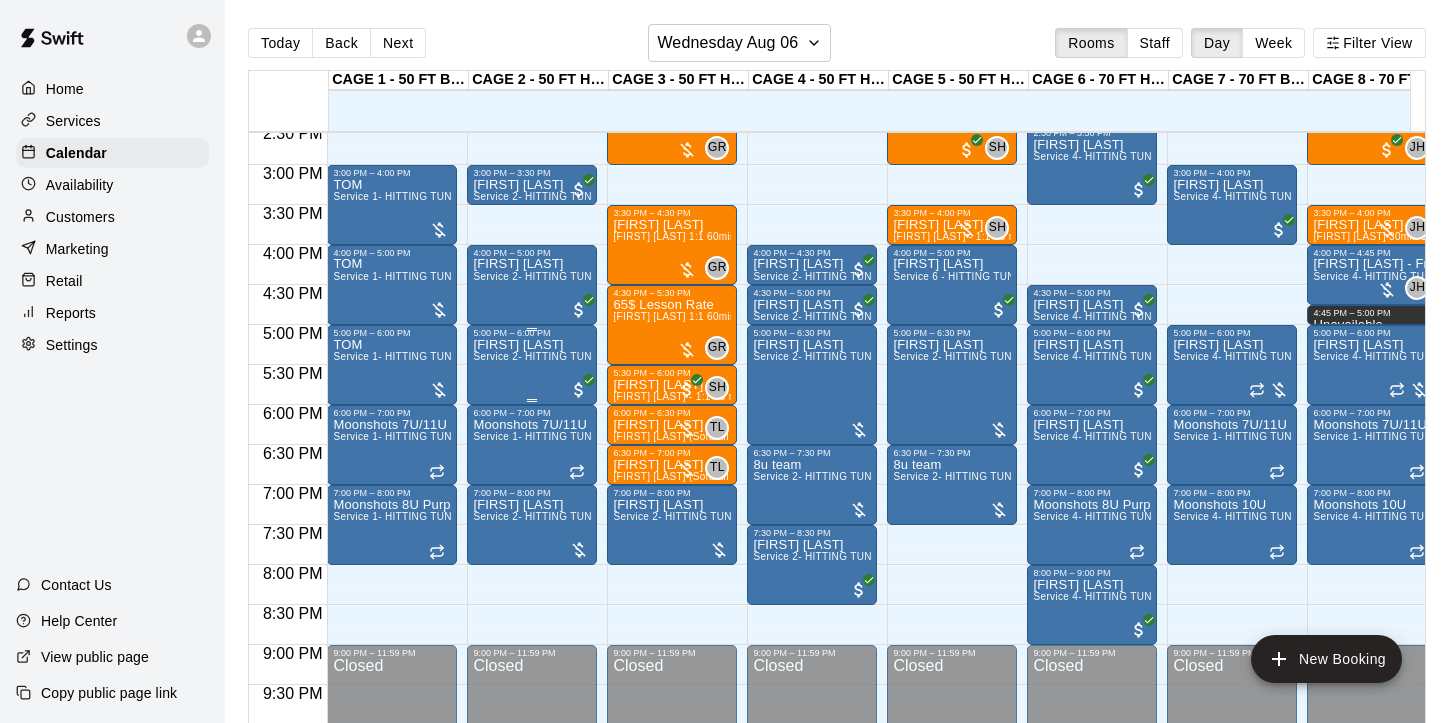 scroll, scrollTop: 1202, scrollLeft: 0, axis: vertical 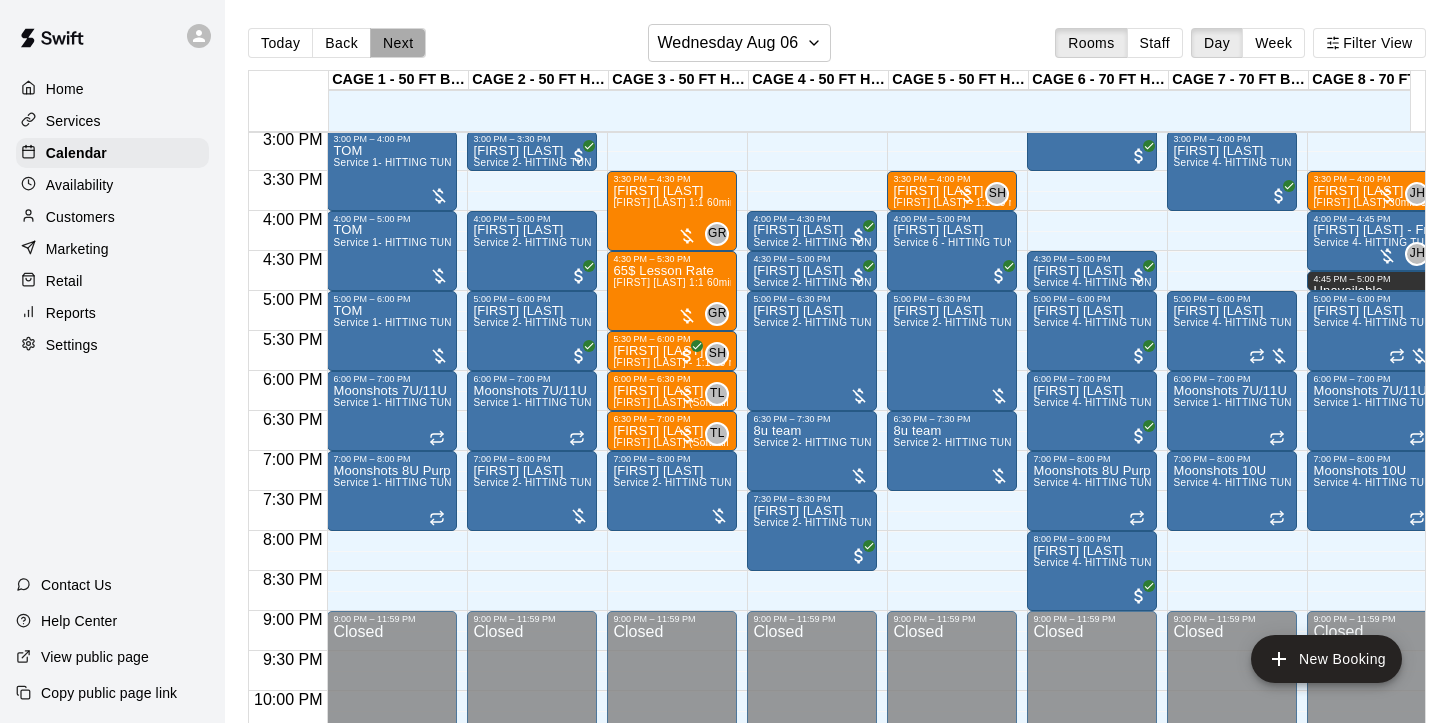 click on "Next" at bounding box center (398, 43) 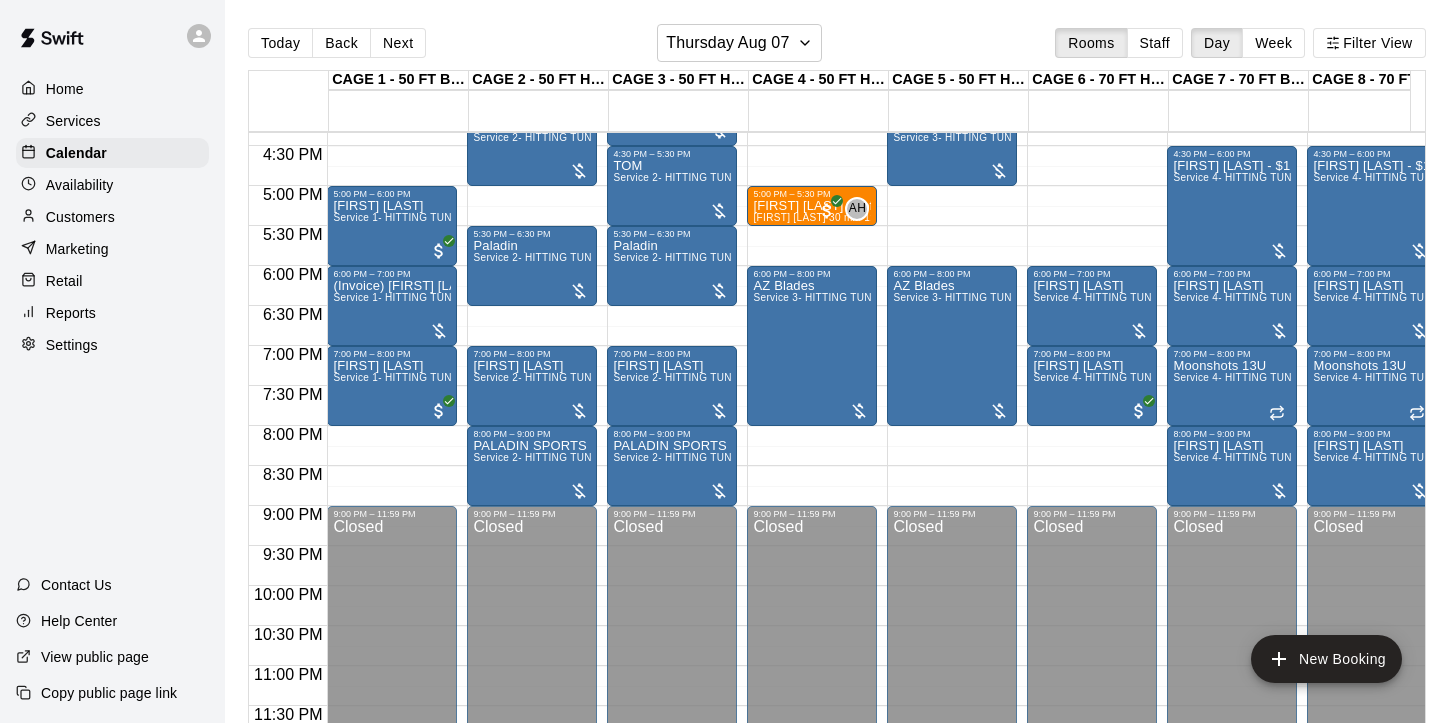 scroll, scrollTop: 1117, scrollLeft: 0, axis: vertical 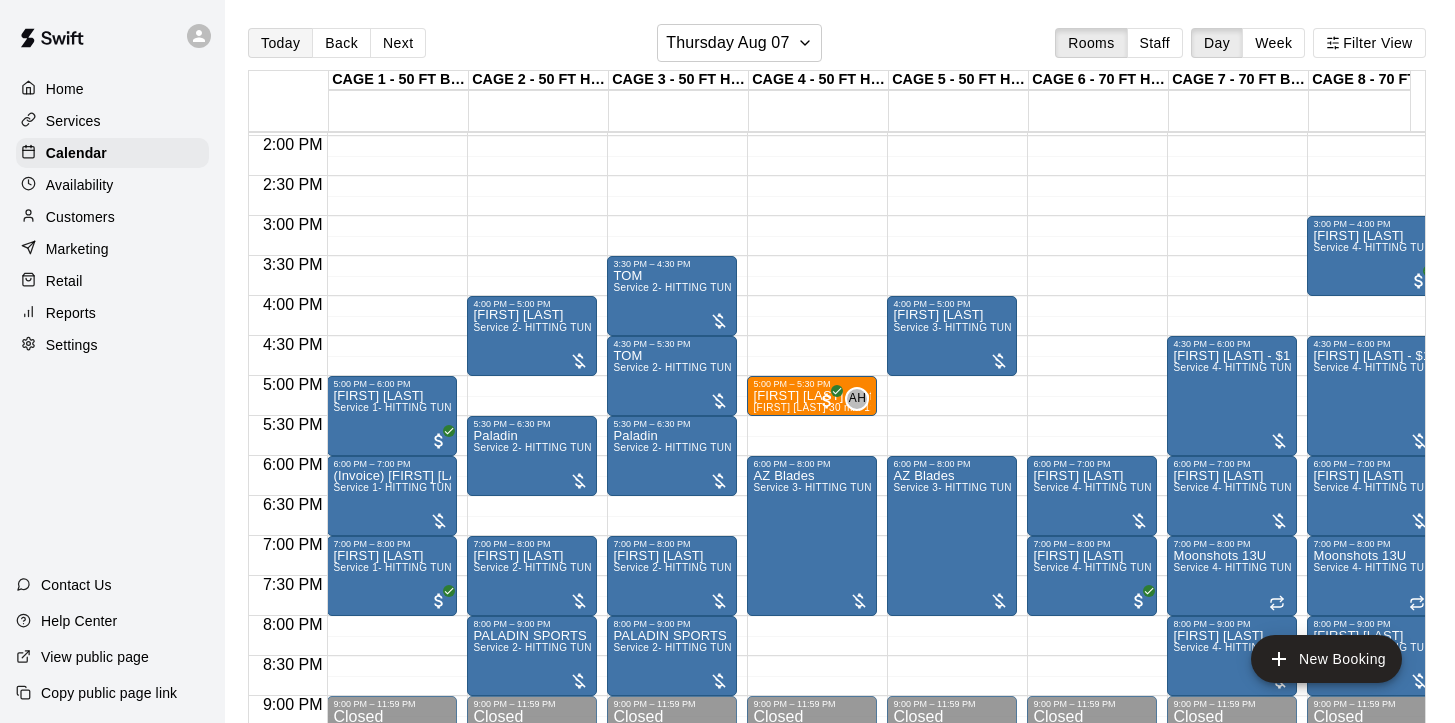 click on "Today" at bounding box center (280, 43) 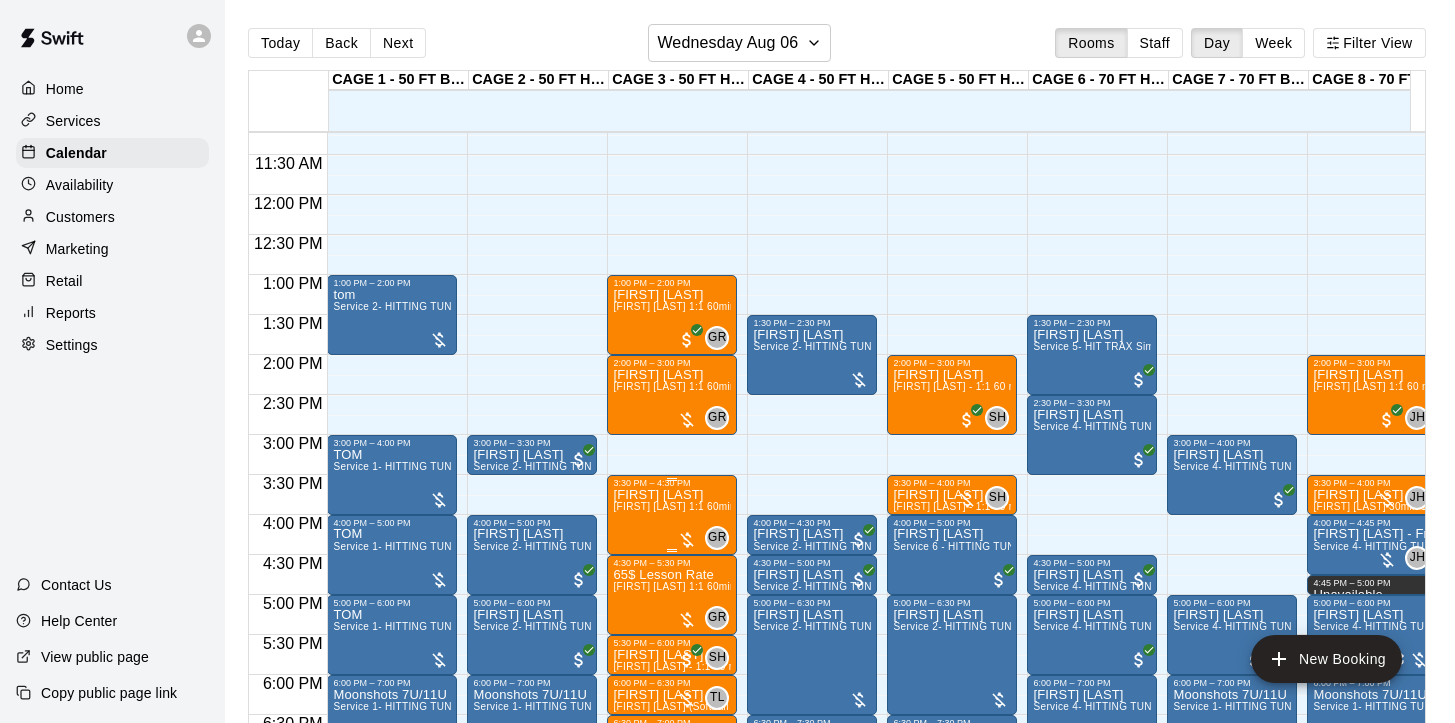 scroll, scrollTop: 1047, scrollLeft: 0, axis: vertical 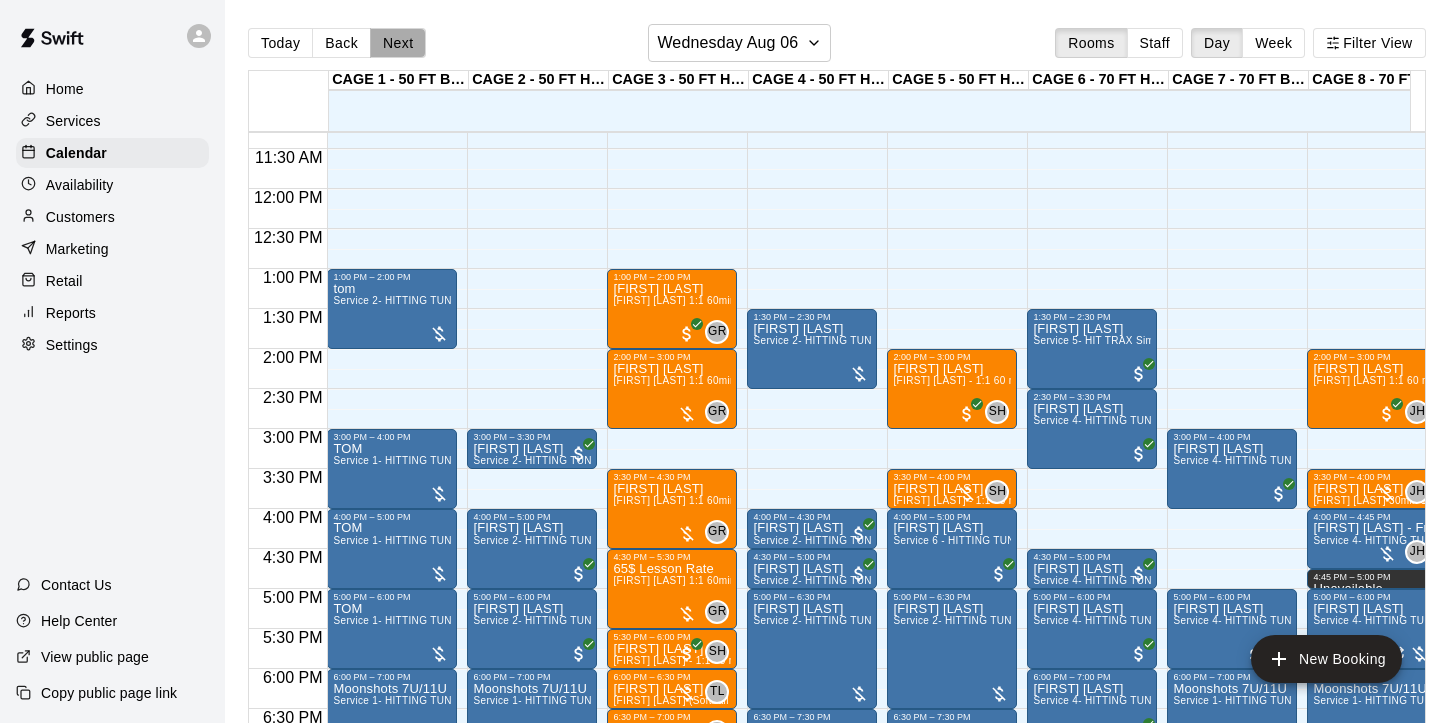 click on "Next" at bounding box center (398, 43) 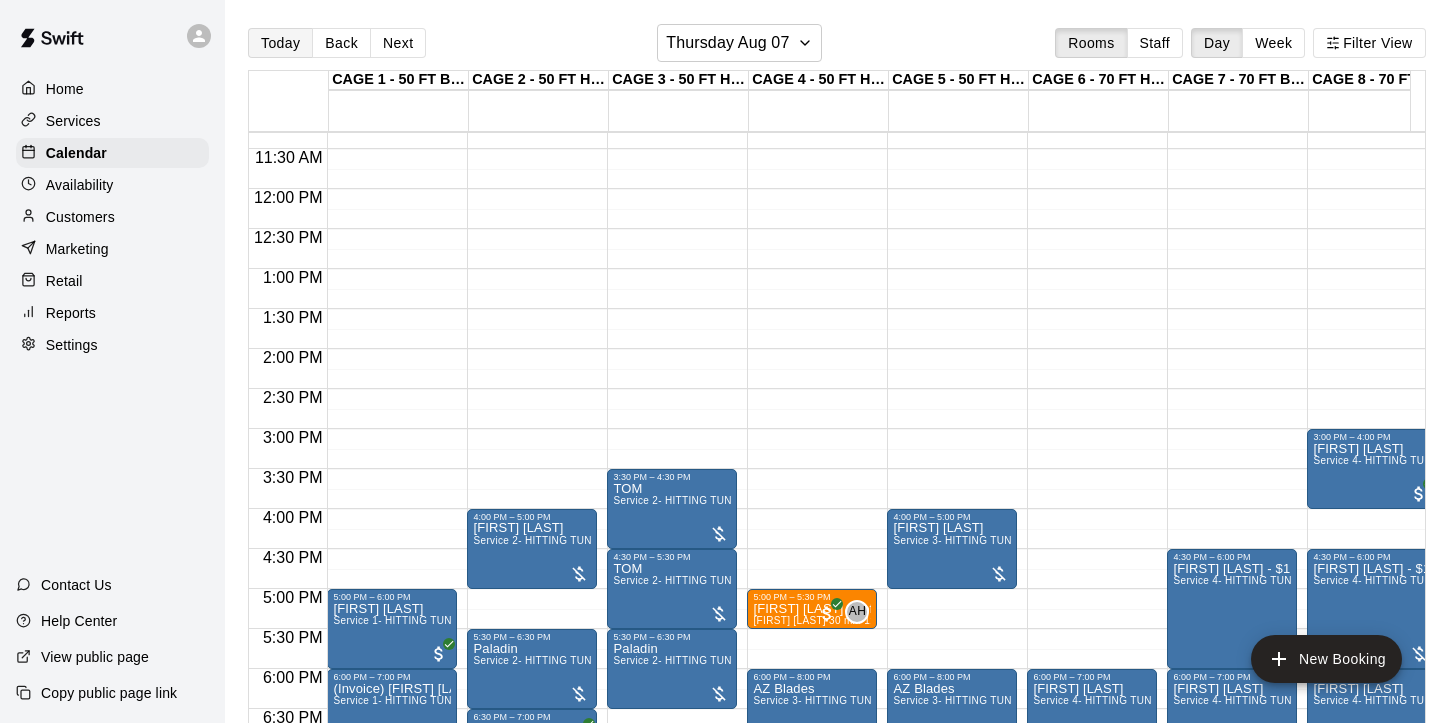 click on "Today" at bounding box center [280, 43] 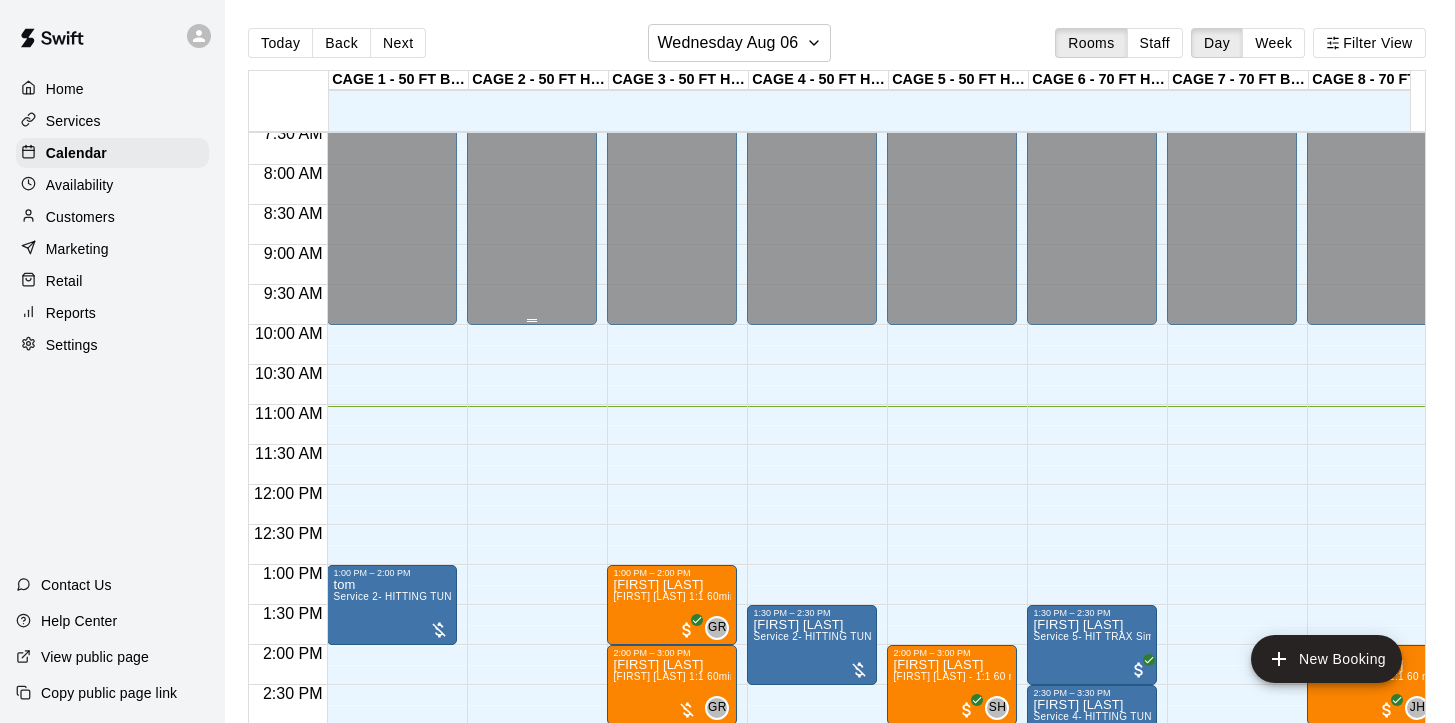 scroll, scrollTop: 612, scrollLeft: 0, axis: vertical 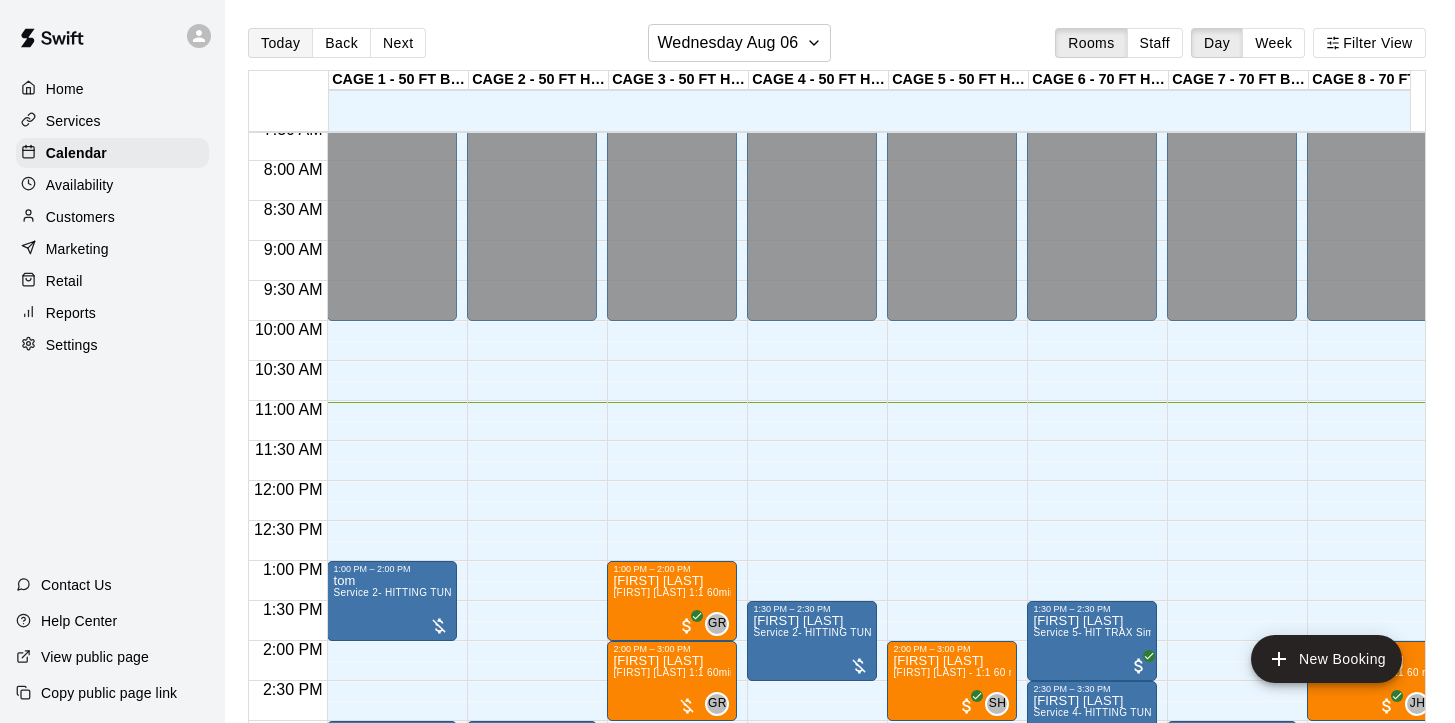click on "Today" at bounding box center [280, 43] 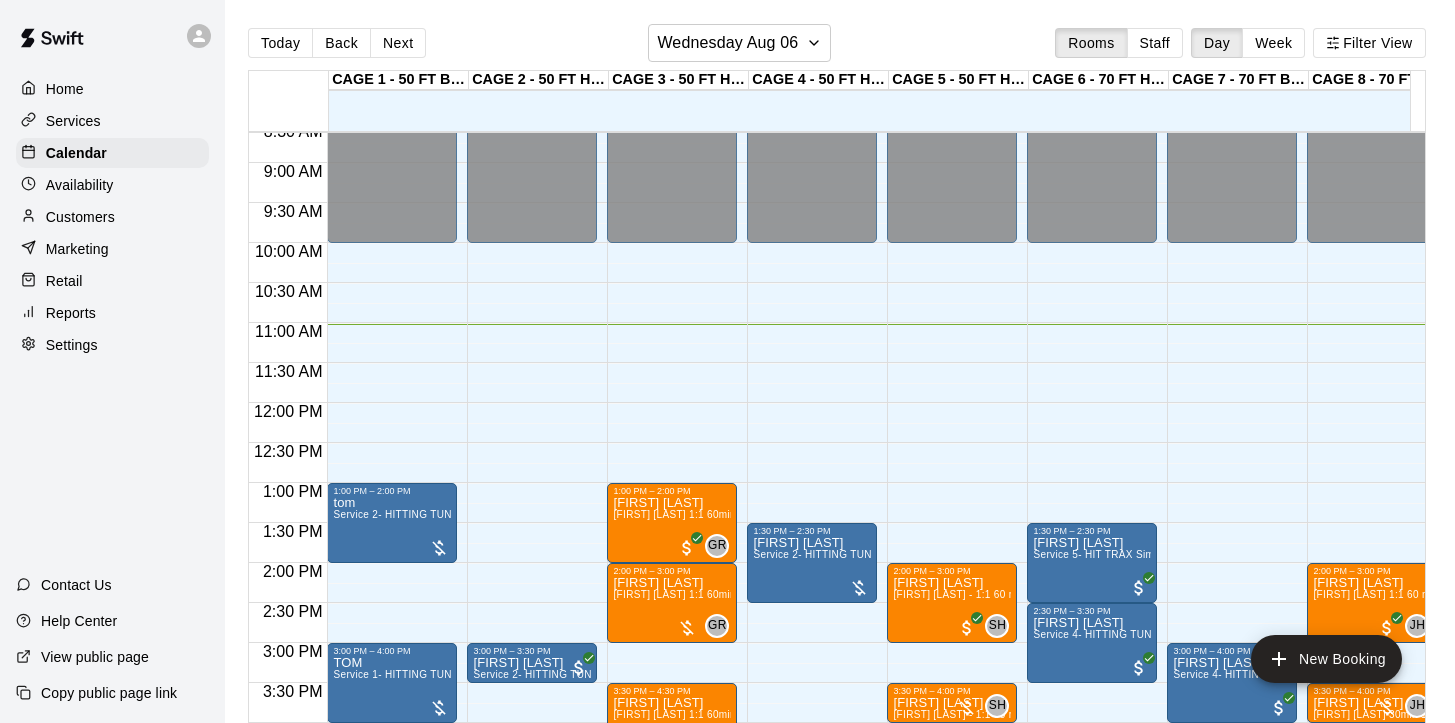 scroll, scrollTop: 804, scrollLeft: 0, axis: vertical 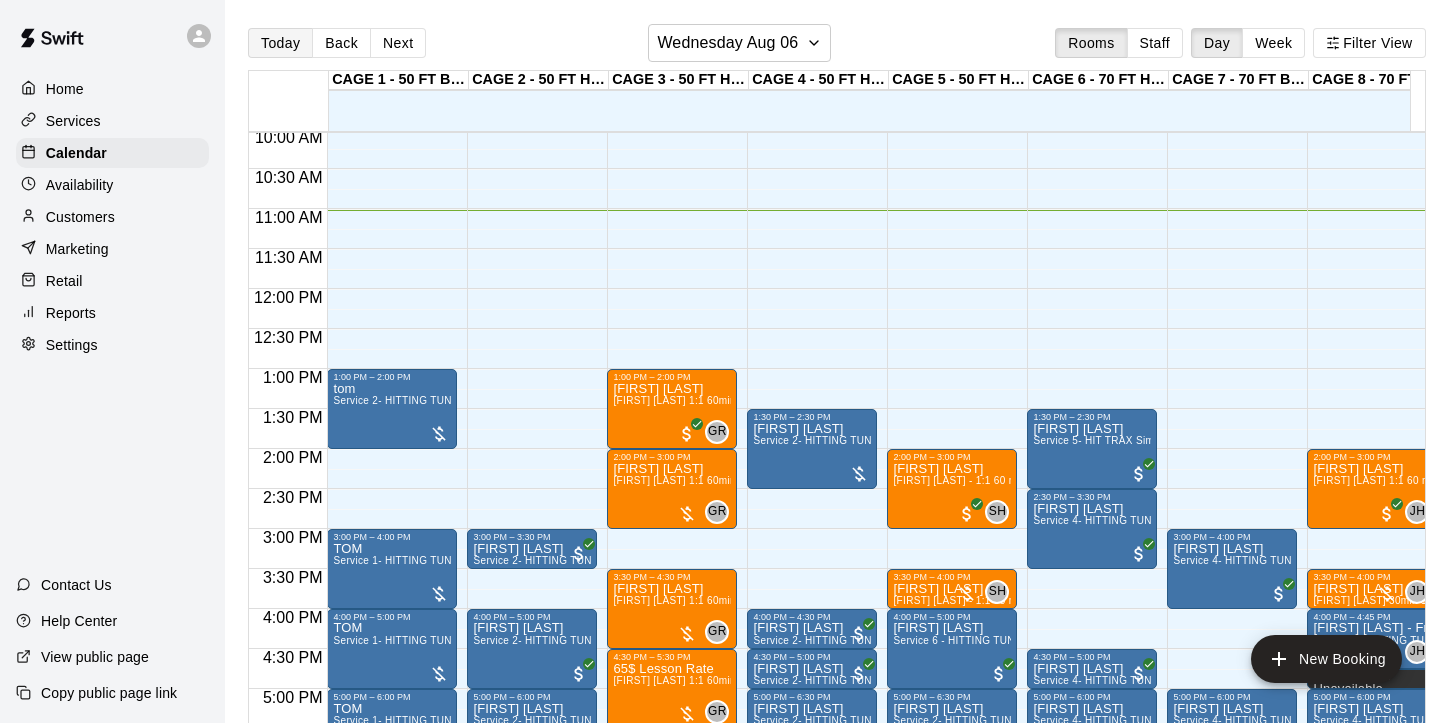 click on "Today" at bounding box center [280, 43] 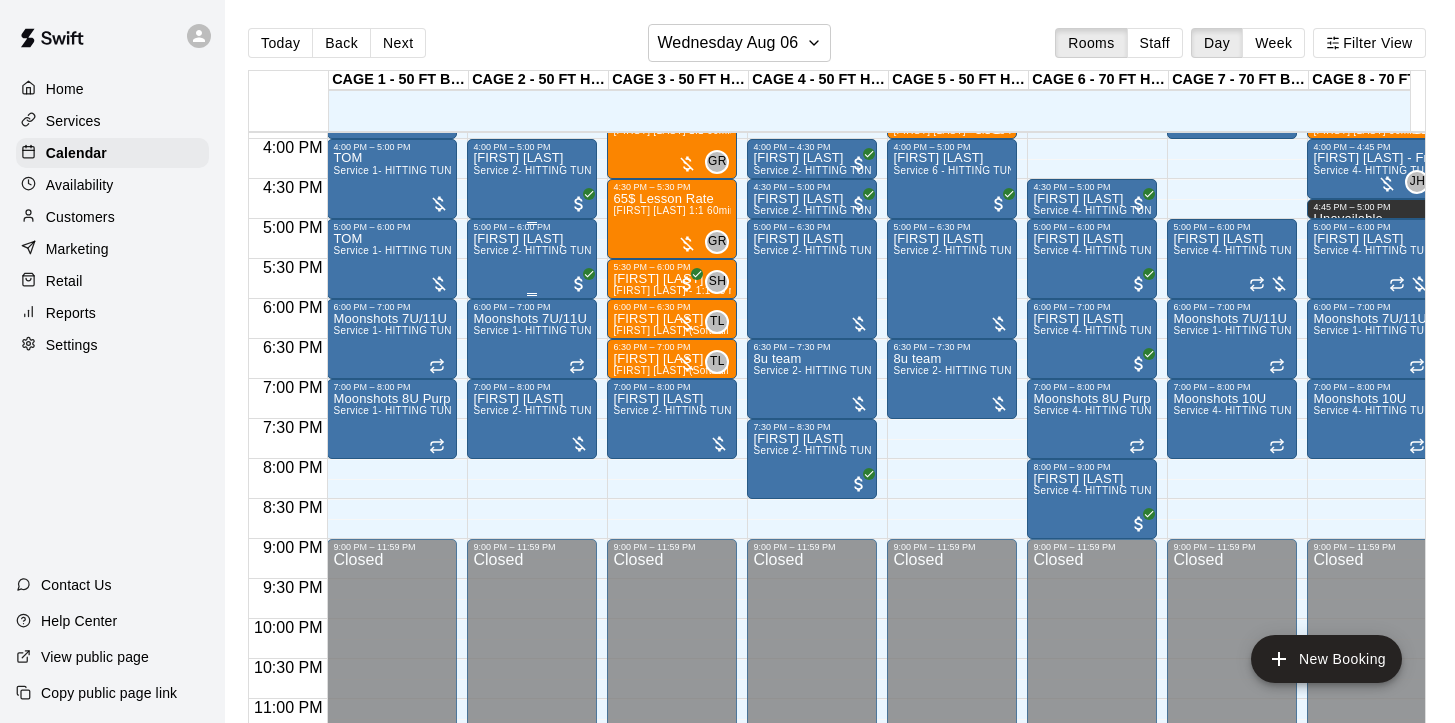 scroll, scrollTop: 1087, scrollLeft: 0, axis: vertical 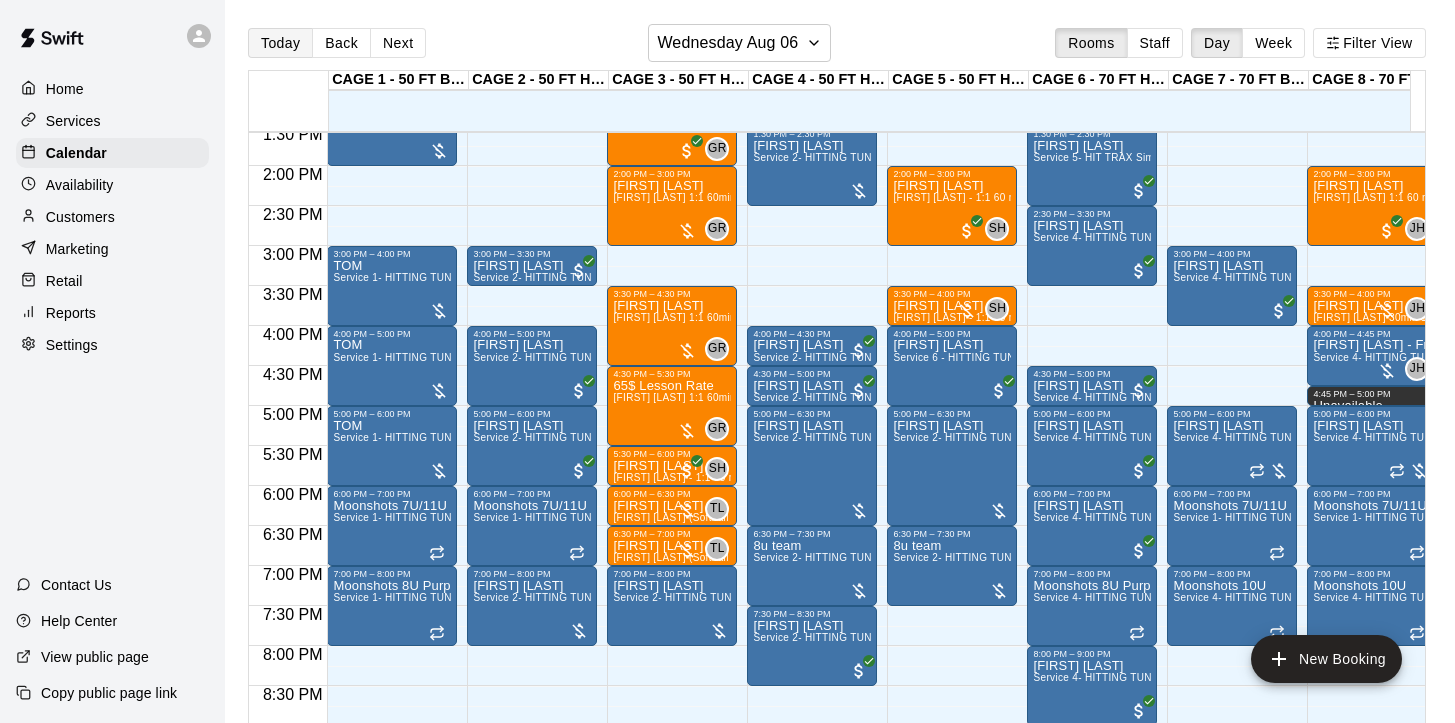 click on "Today" at bounding box center [280, 43] 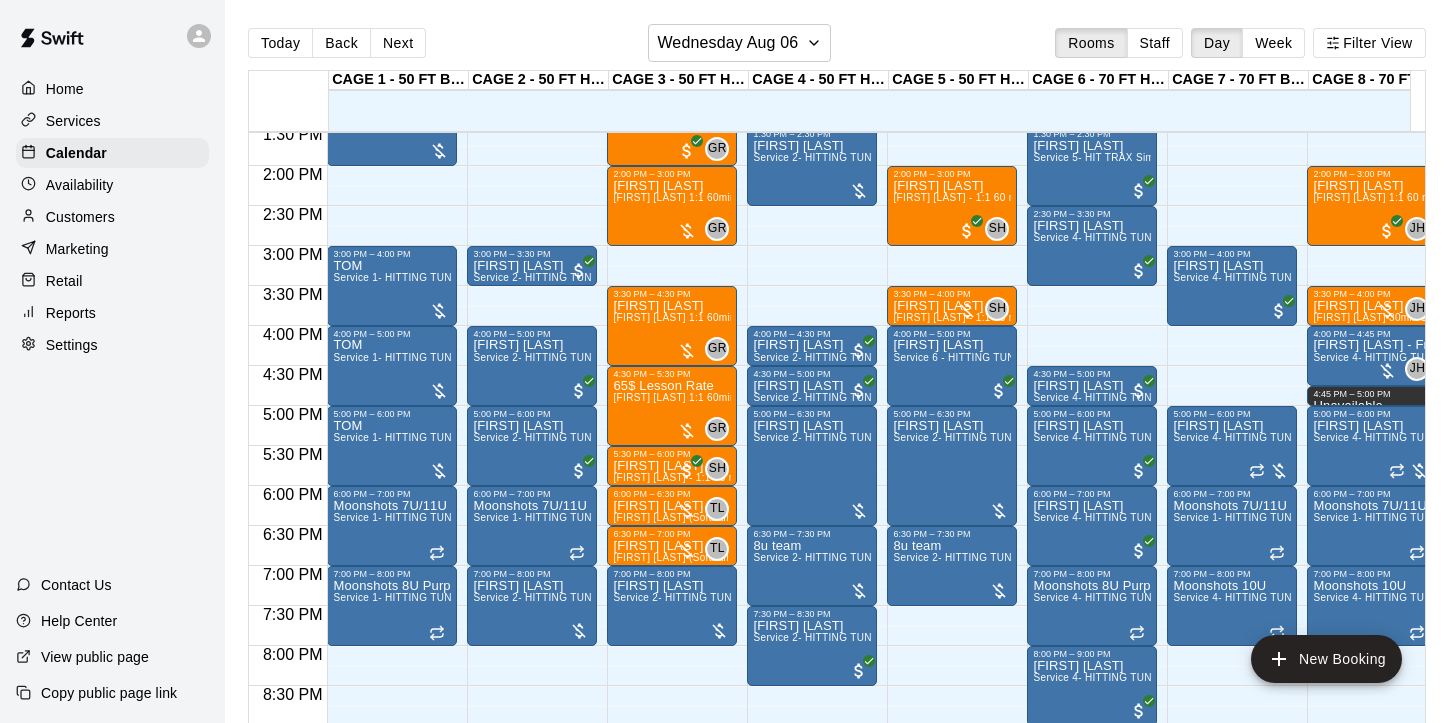 scroll, scrollTop: 15, scrollLeft: 0, axis: vertical 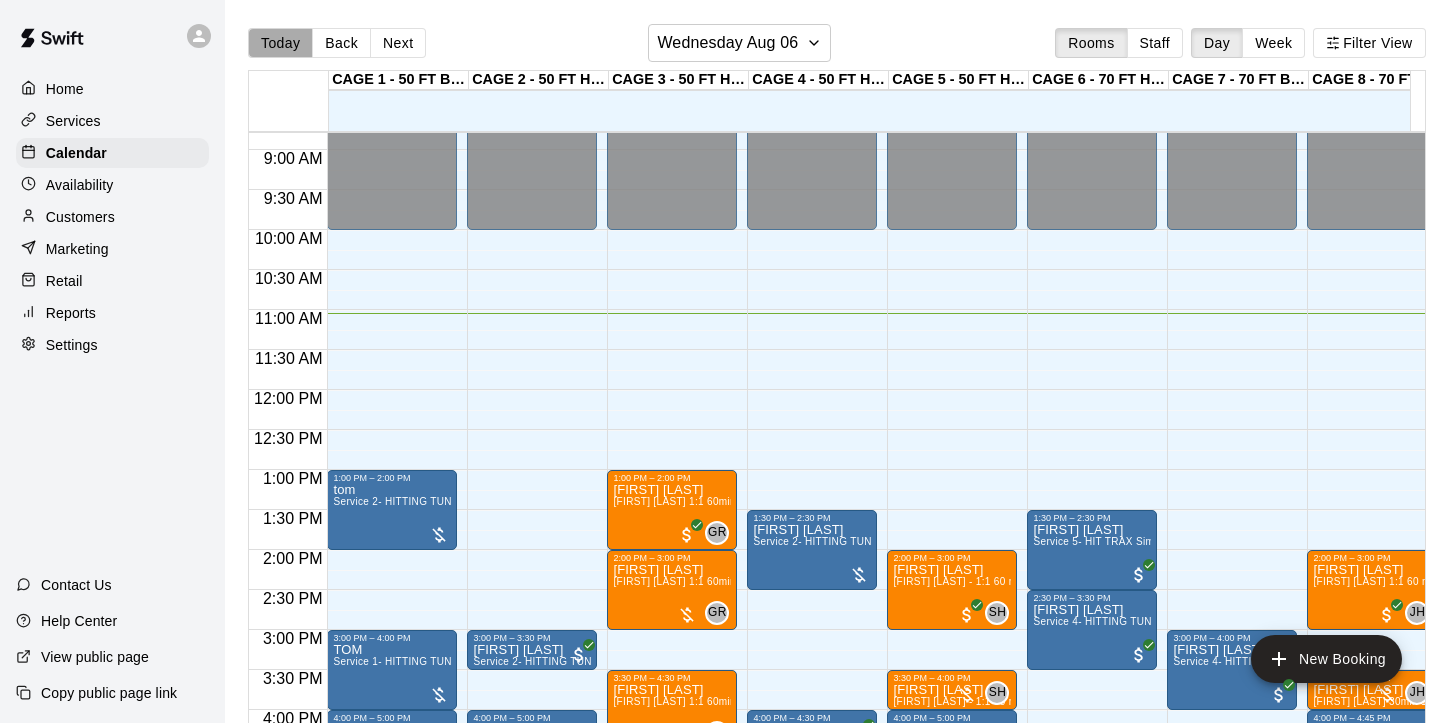 click on "Today" at bounding box center [280, 43] 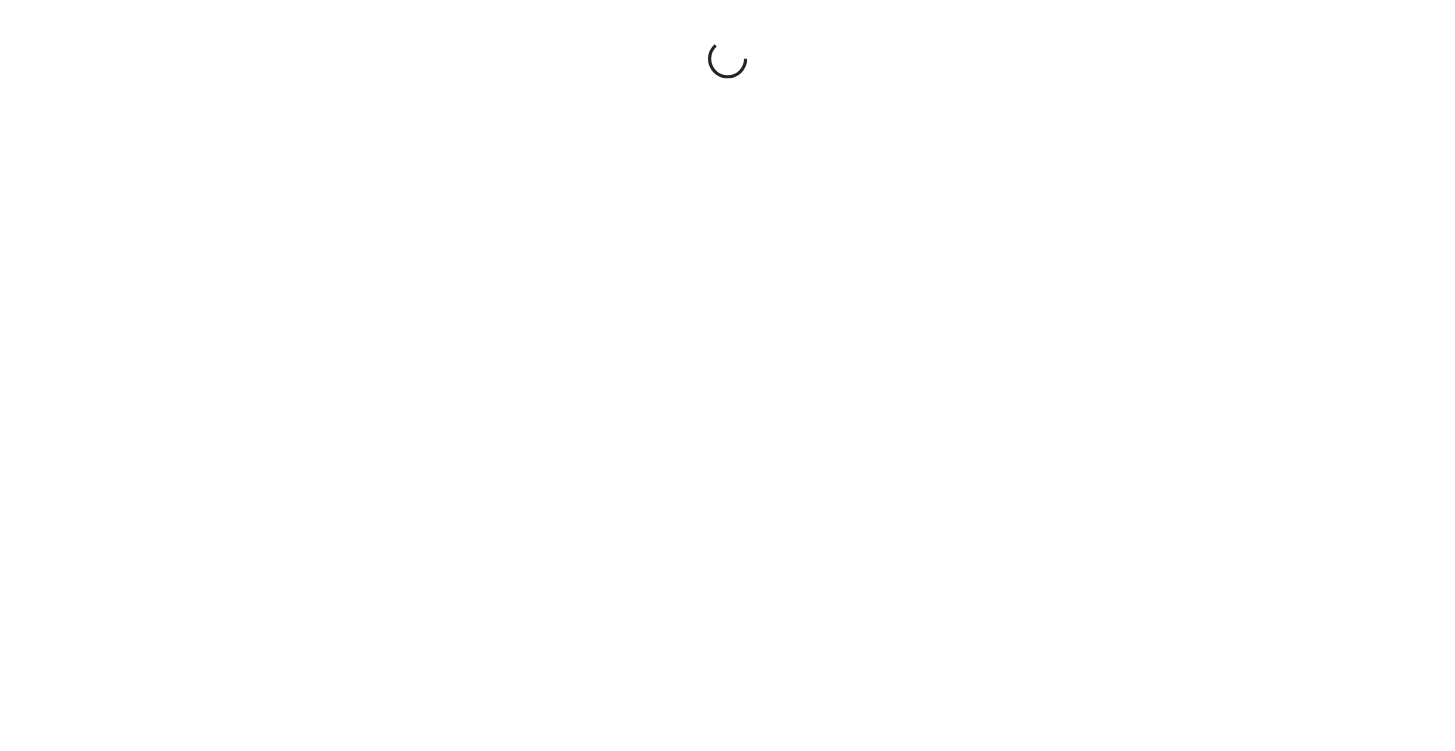 scroll, scrollTop: 0, scrollLeft: 0, axis: both 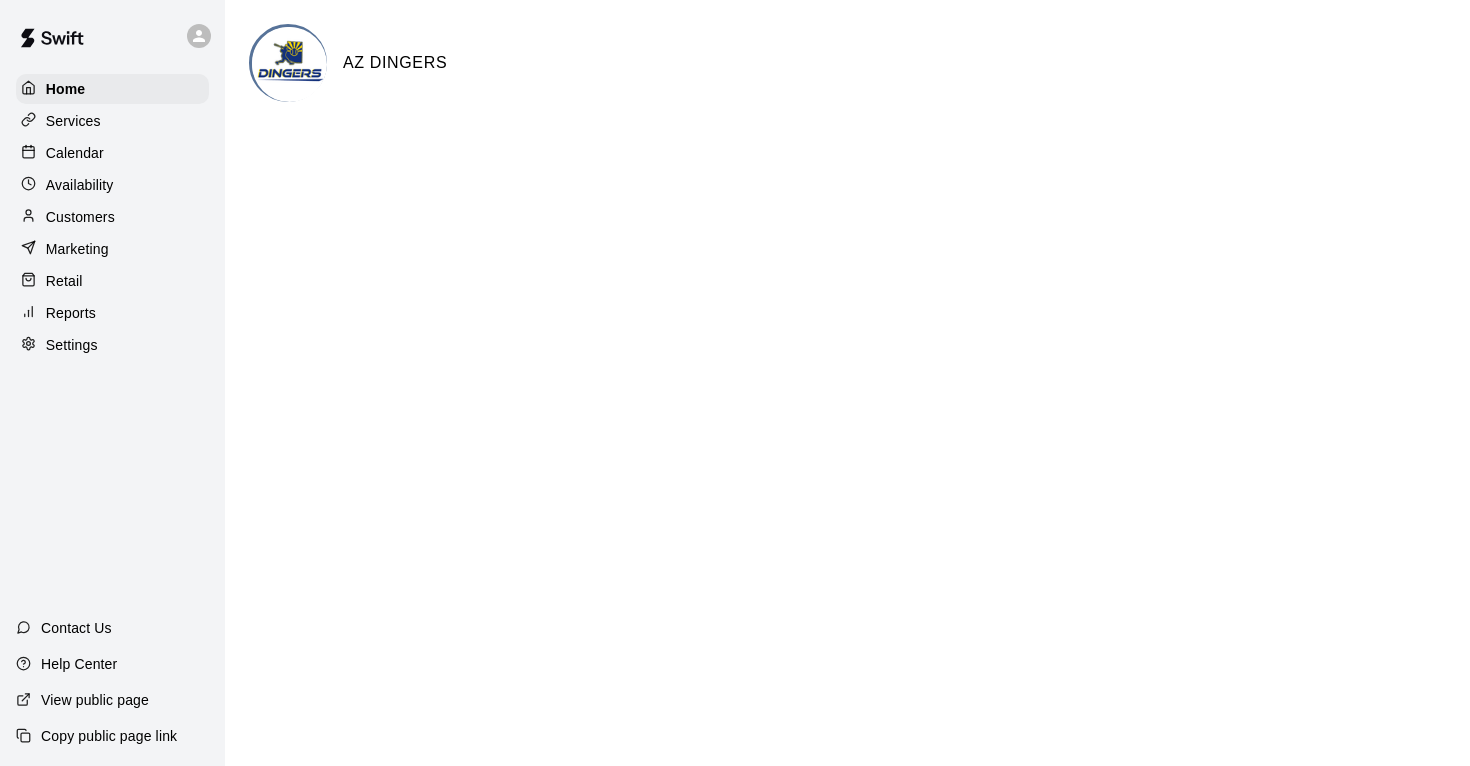 click on "Calendar" at bounding box center (75, 153) 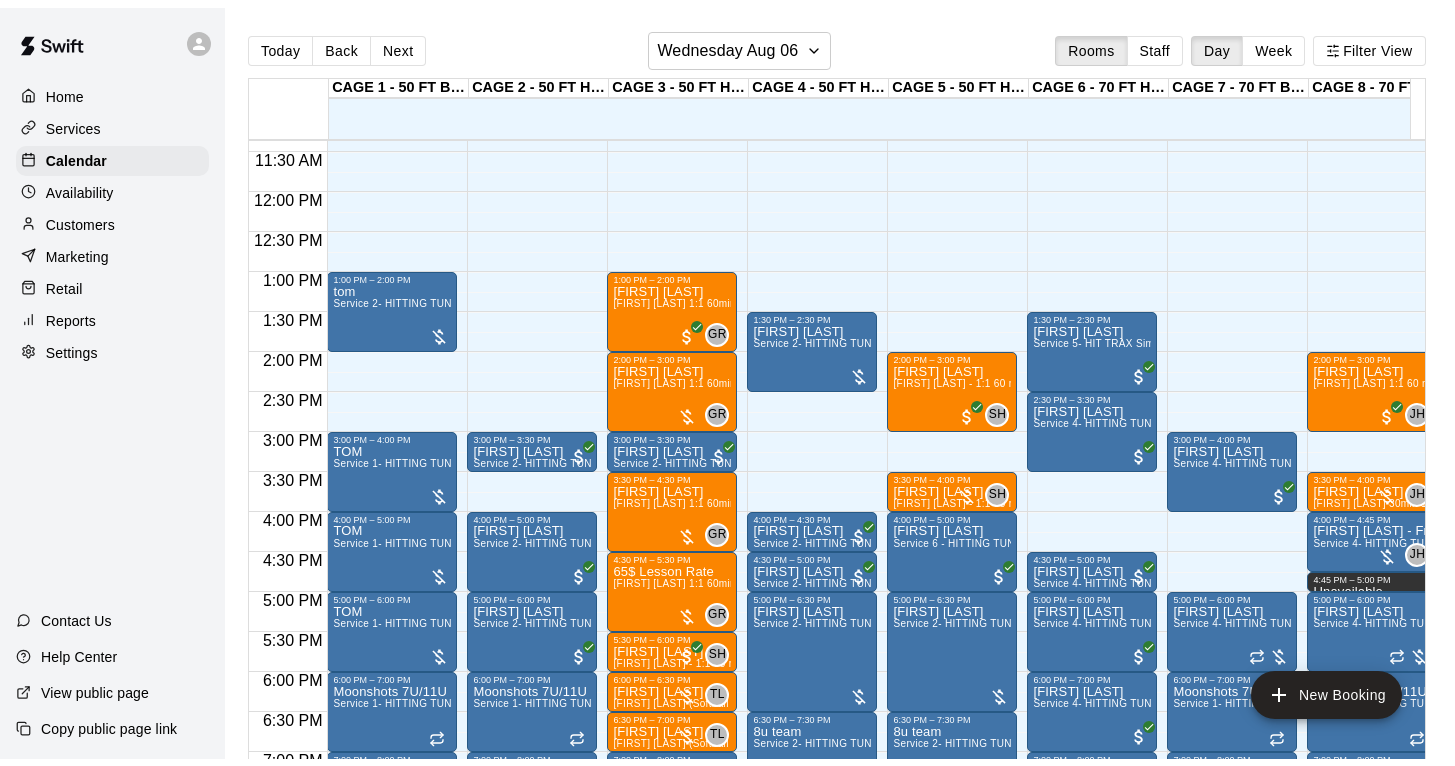 scroll, scrollTop: 955, scrollLeft: 0, axis: vertical 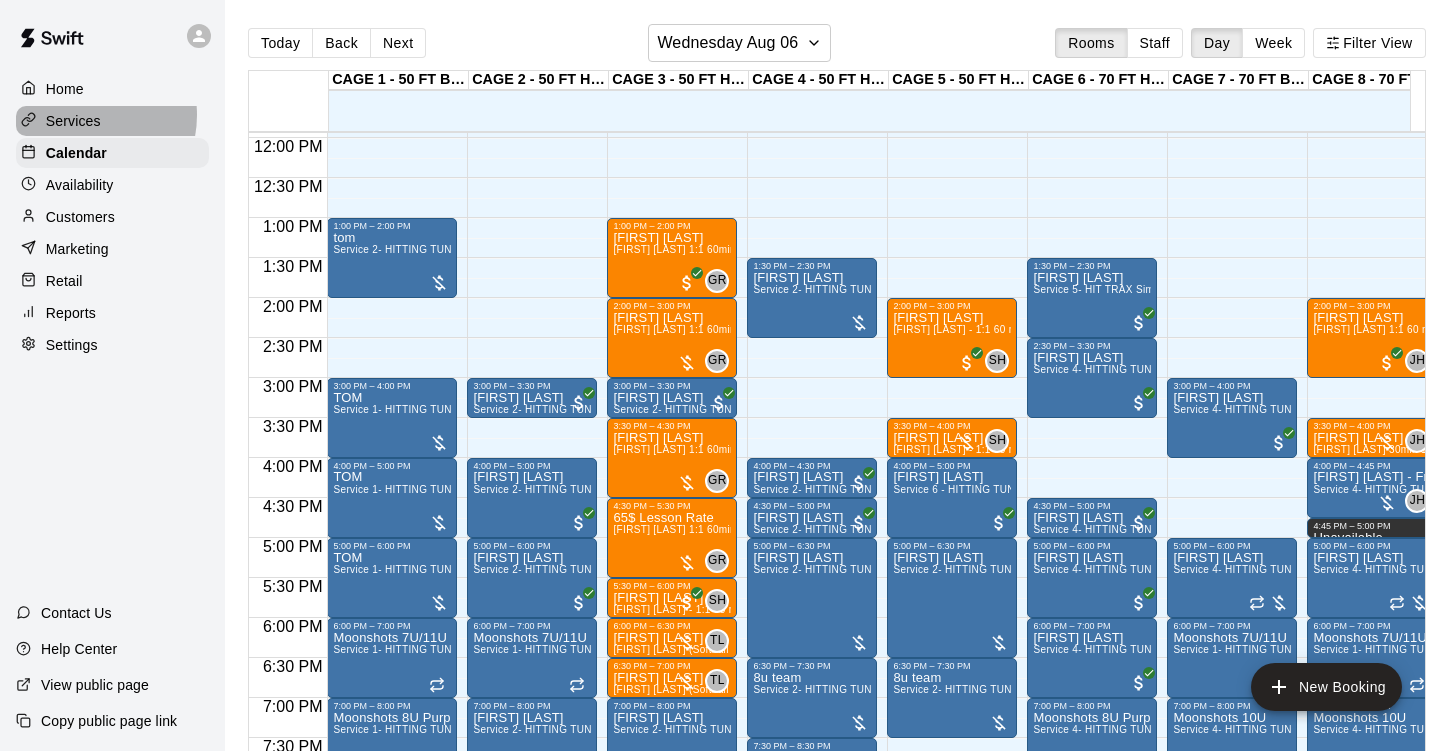 click on "Services" at bounding box center [73, 121] 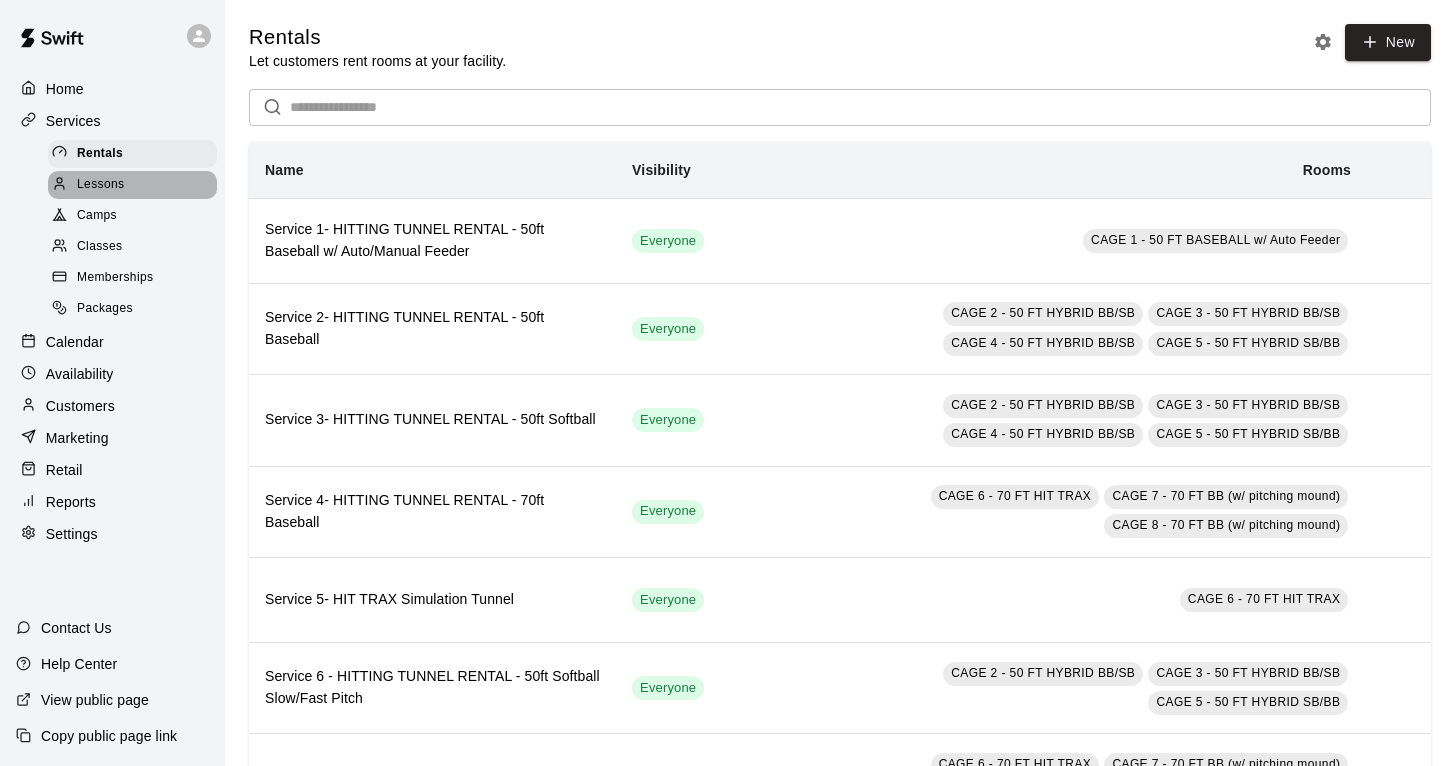 click on "Lessons" at bounding box center (101, 185) 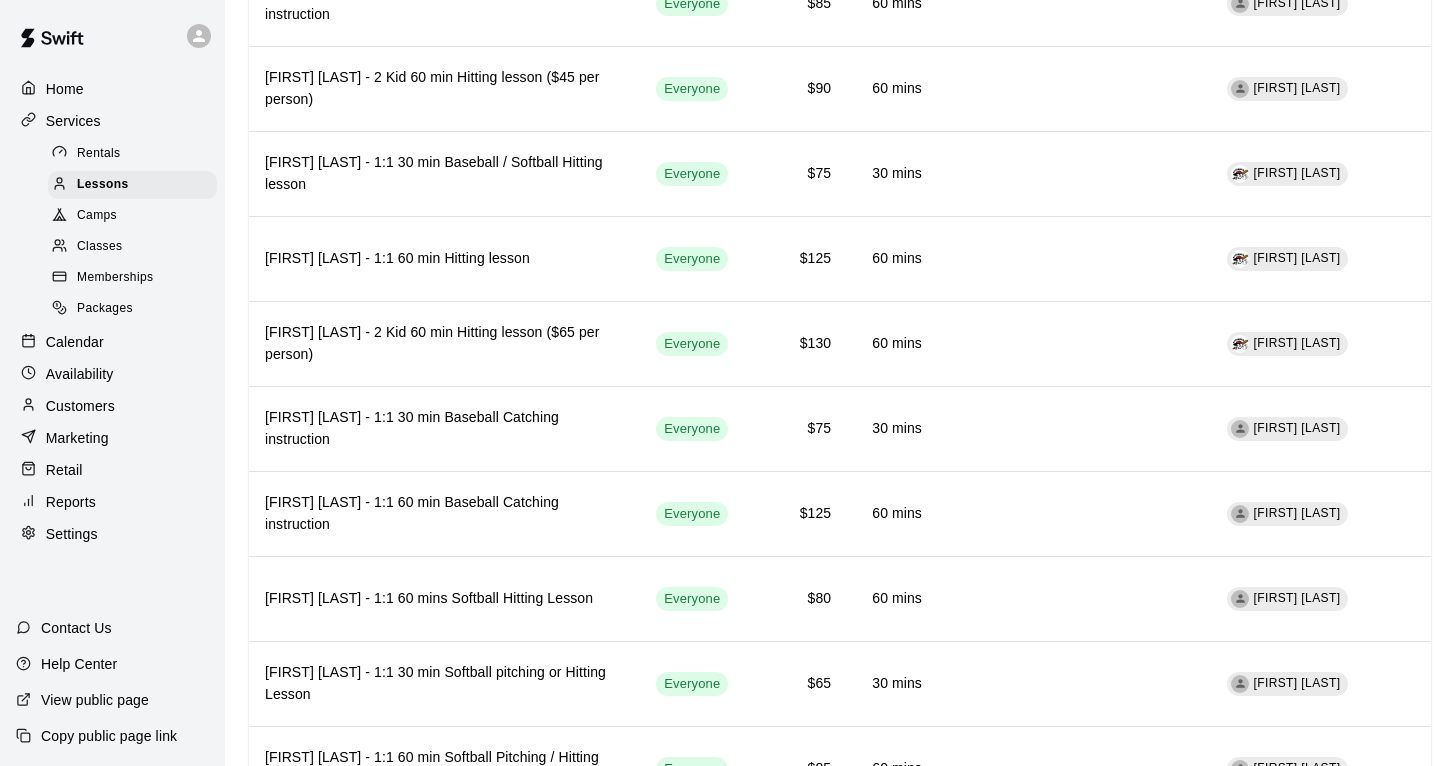 scroll, scrollTop: 442, scrollLeft: 0, axis: vertical 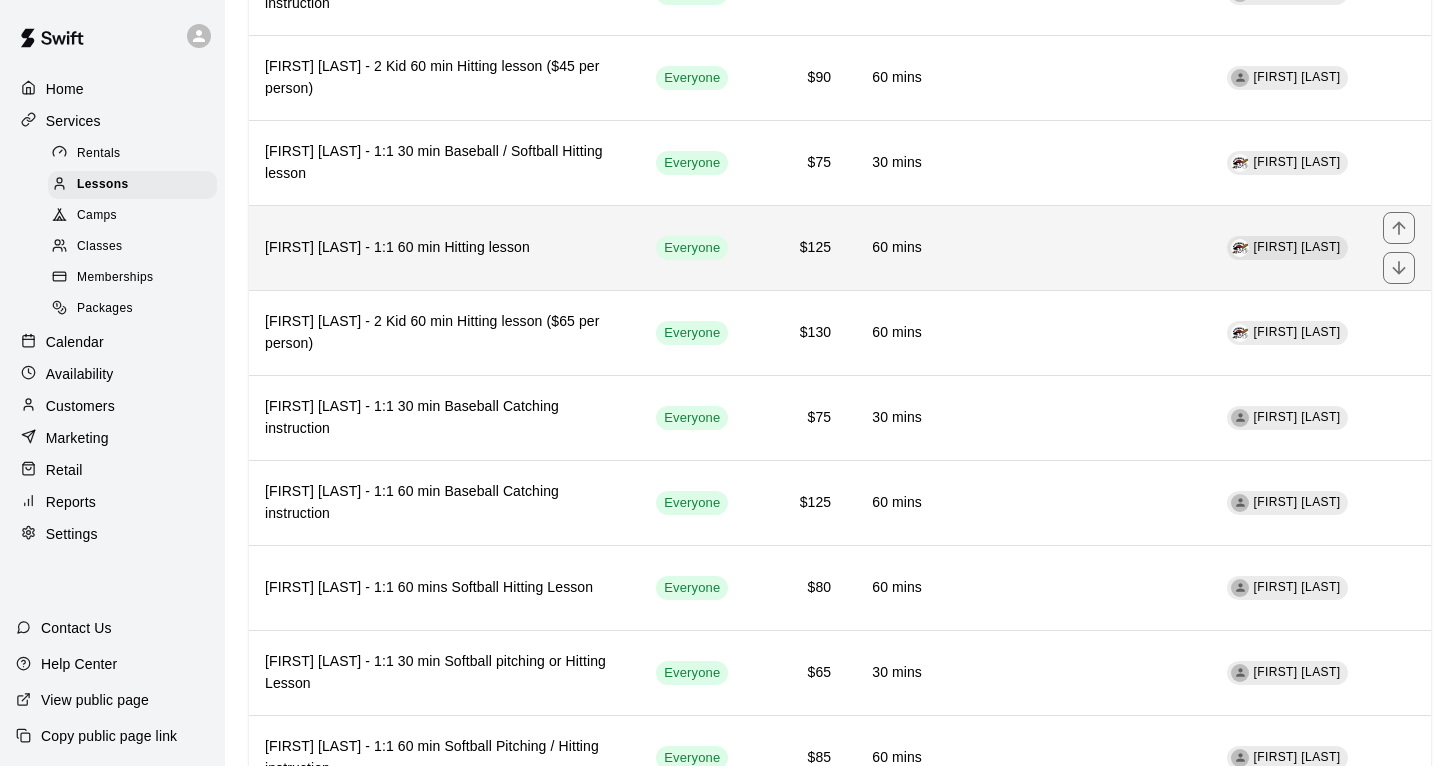 click on "$125" at bounding box center [795, 247] 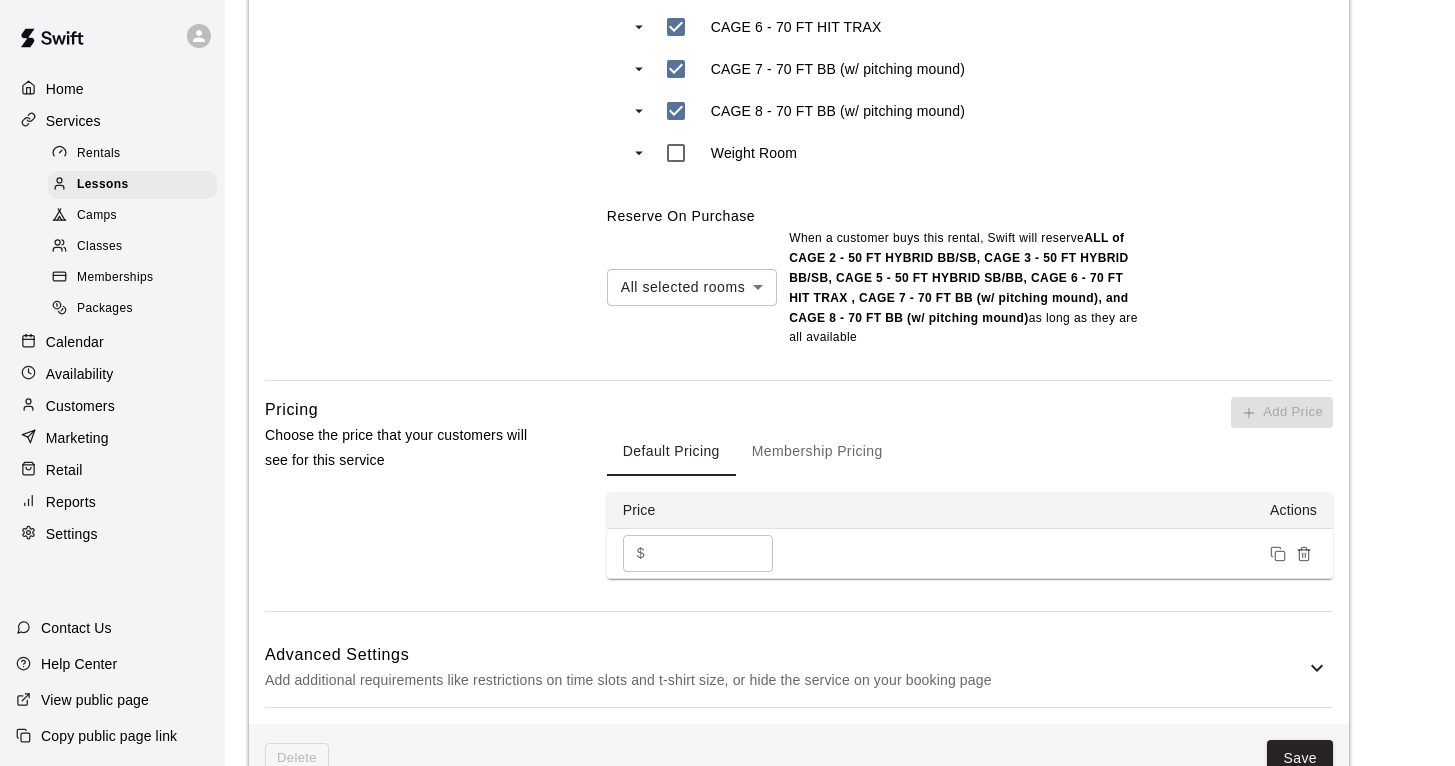 scroll, scrollTop: 1159, scrollLeft: 0, axis: vertical 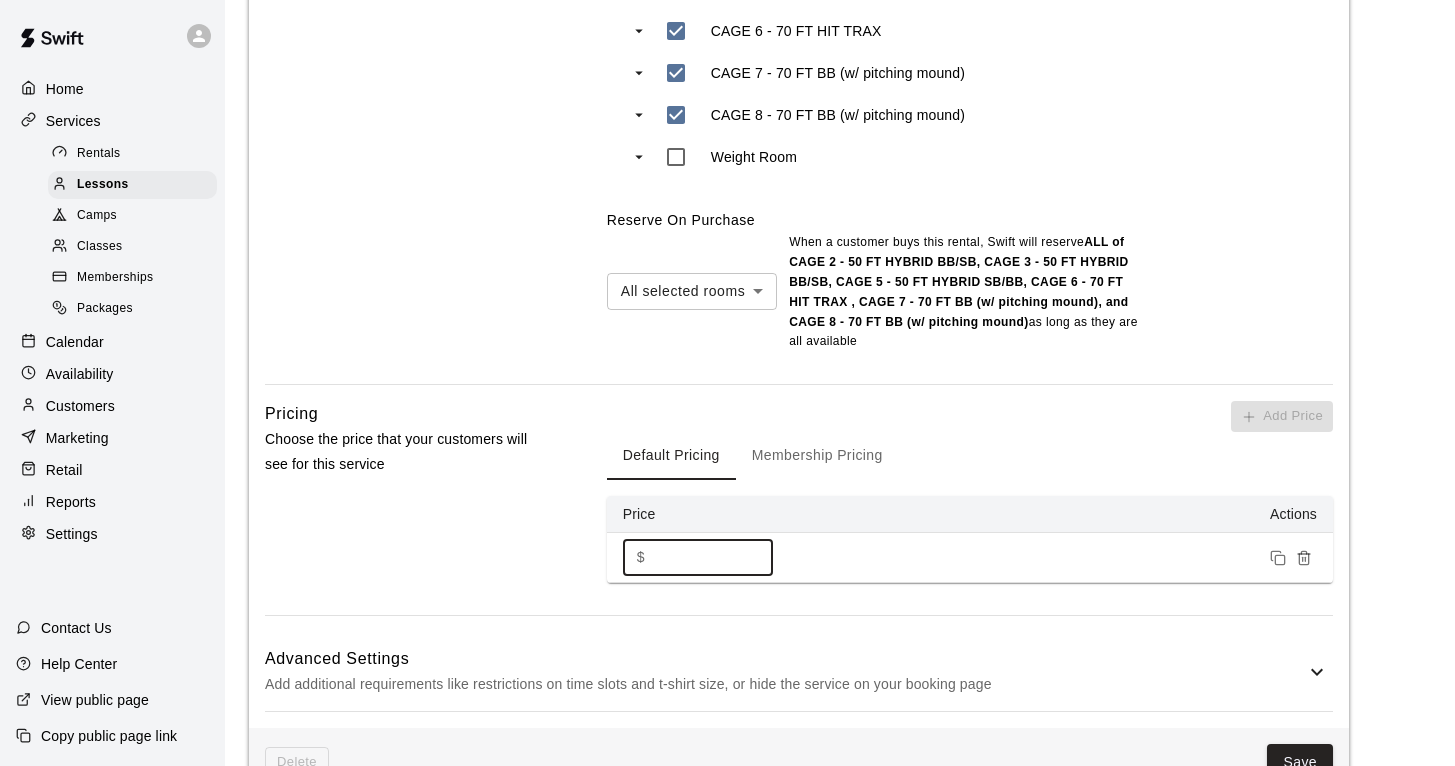 click on "***" at bounding box center (713, 557) 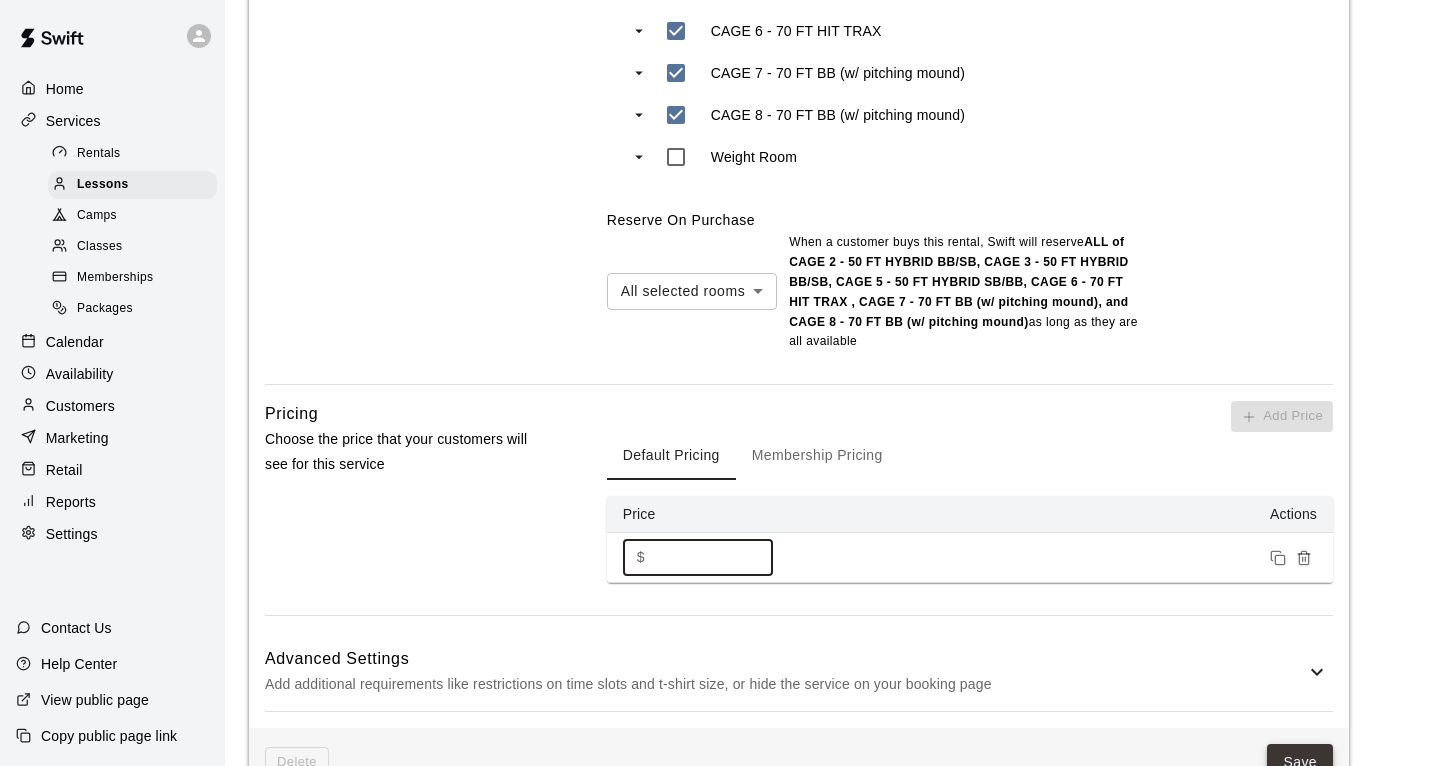 type on "***" 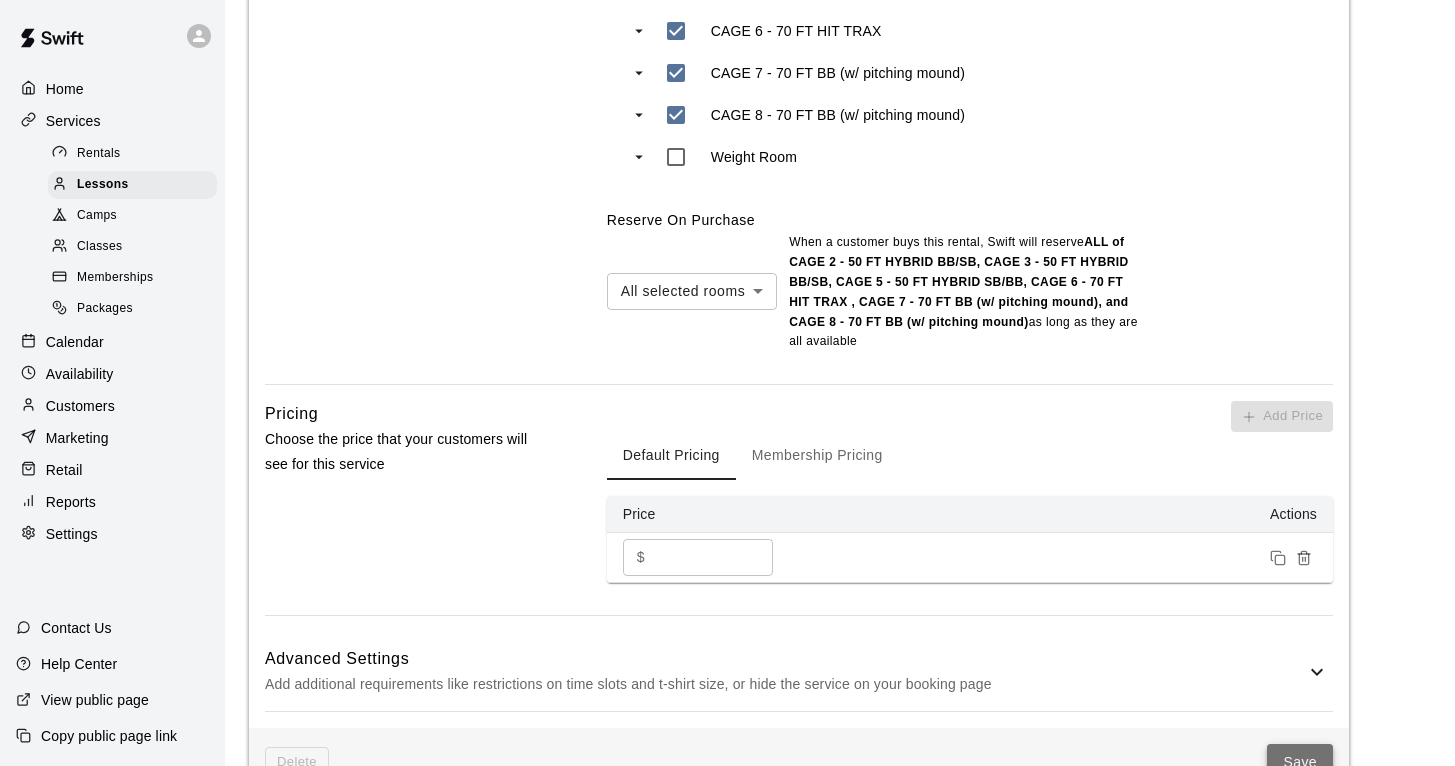 click on "Save" at bounding box center (1300, 762) 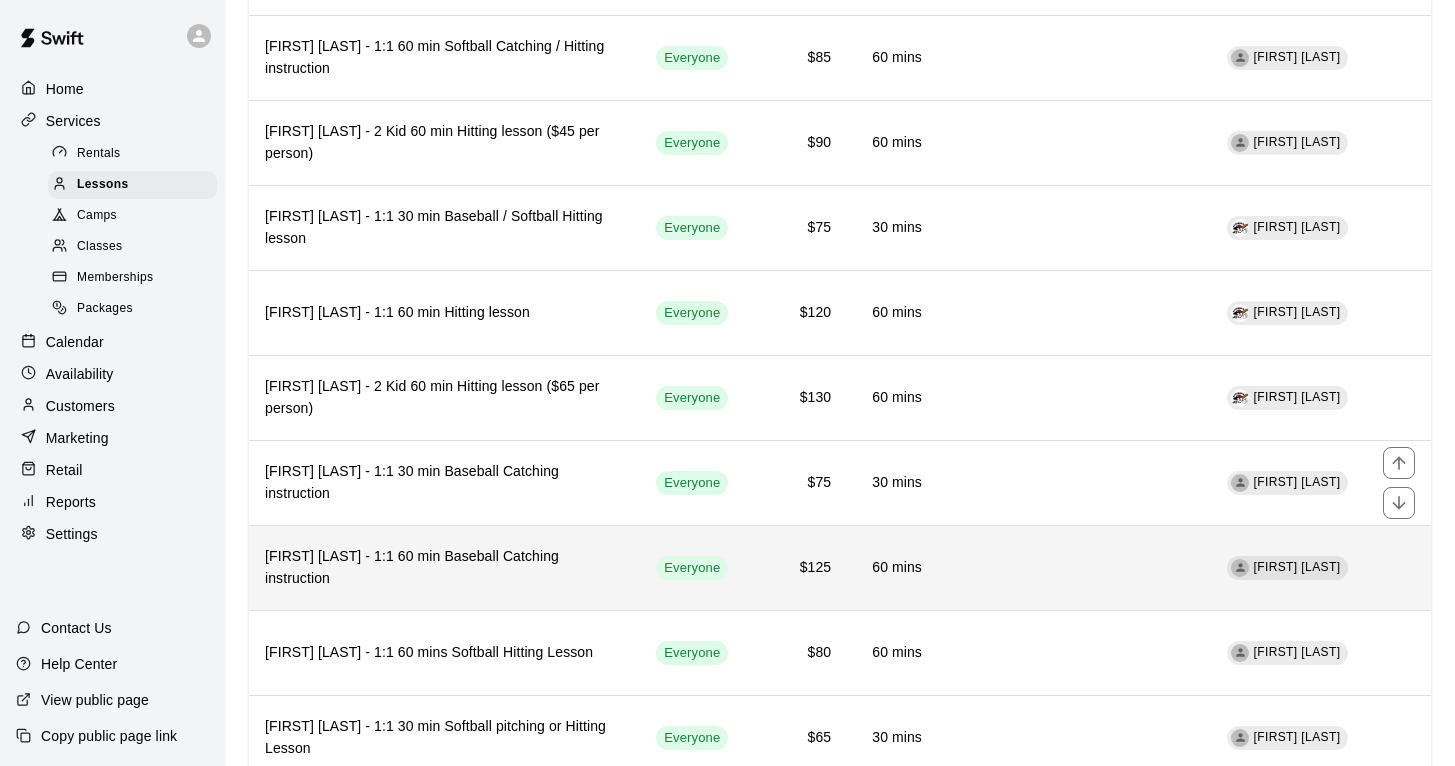 scroll, scrollTop: 456, scrollLeft: 0, axis: vertical 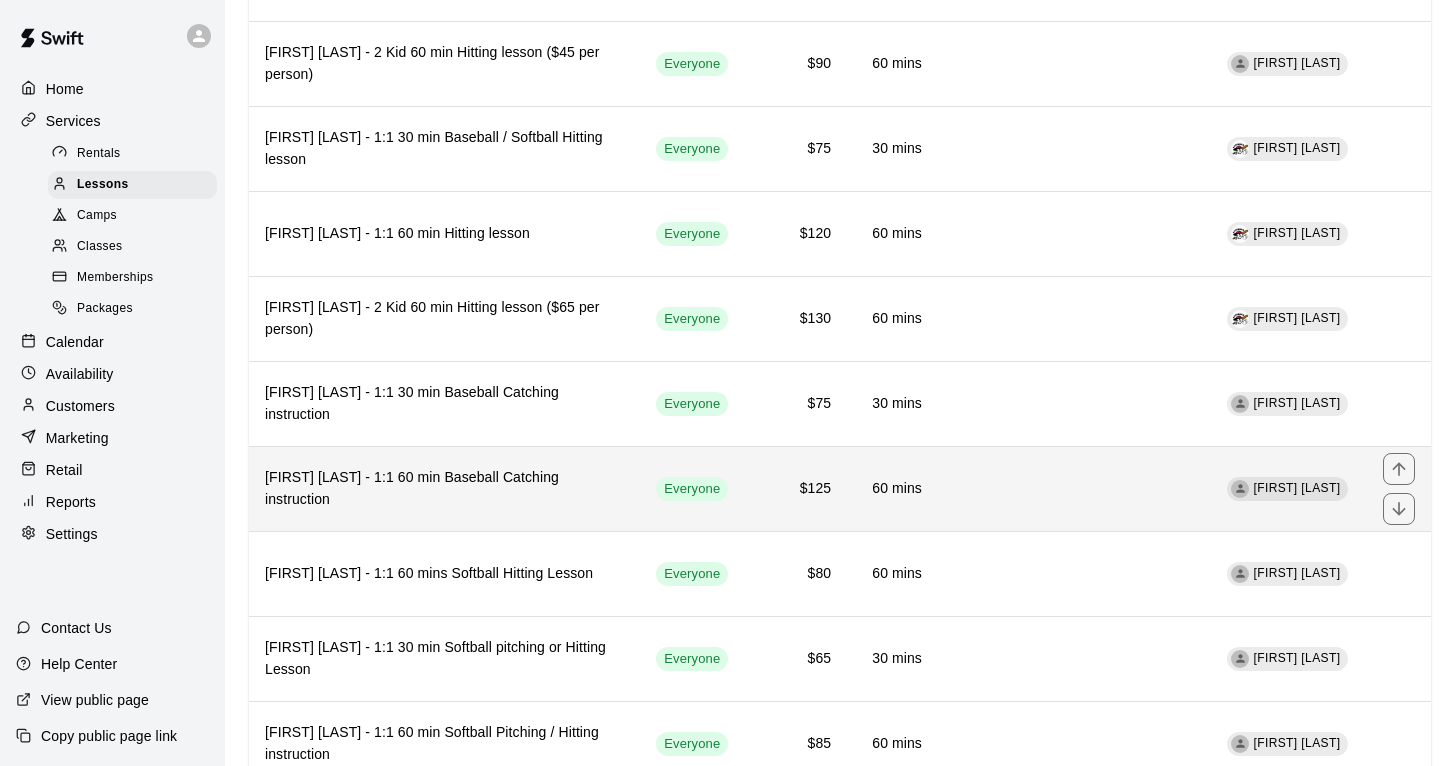 click on "$125" at bounding box center [795, 489] 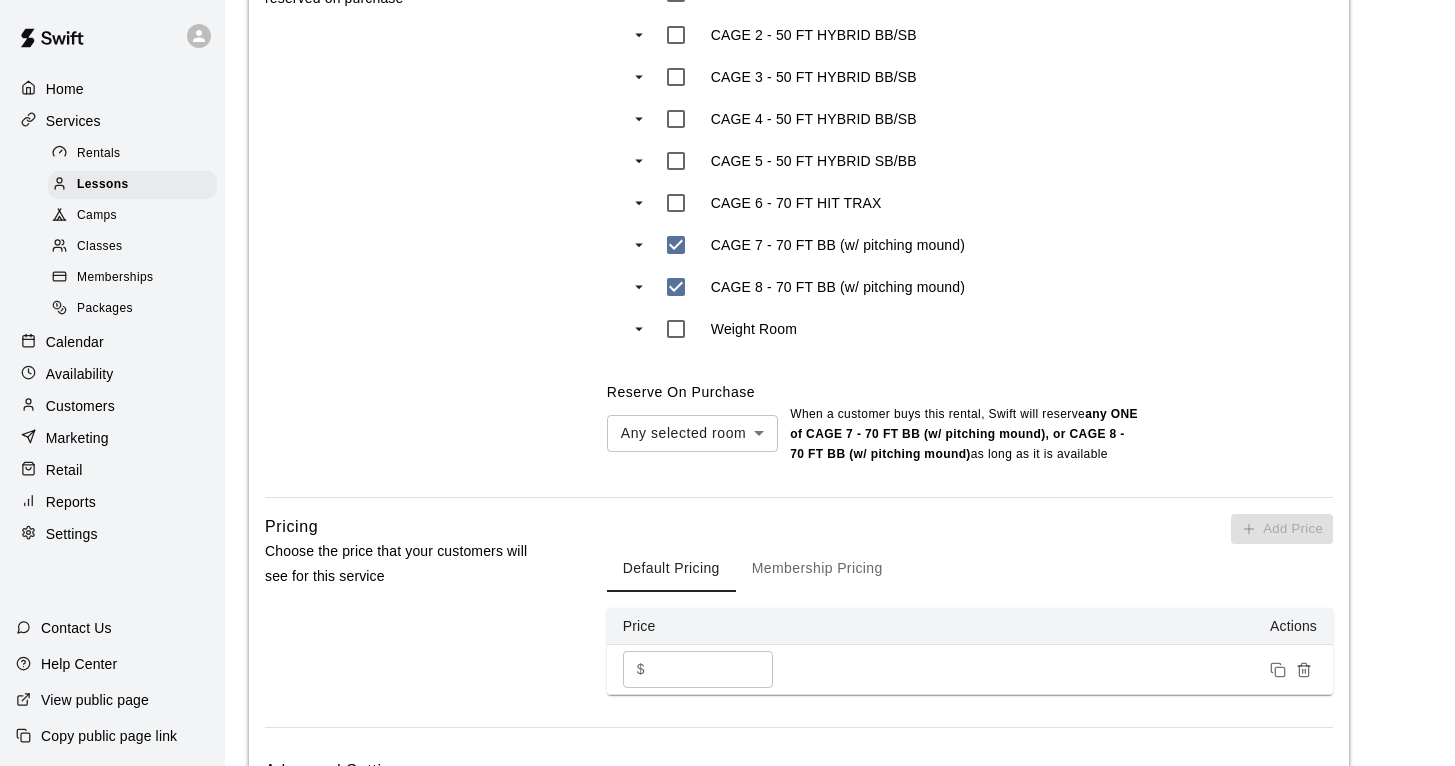 scroll, scrollTop: 1252, scrollLeft: 0, axis: vertical 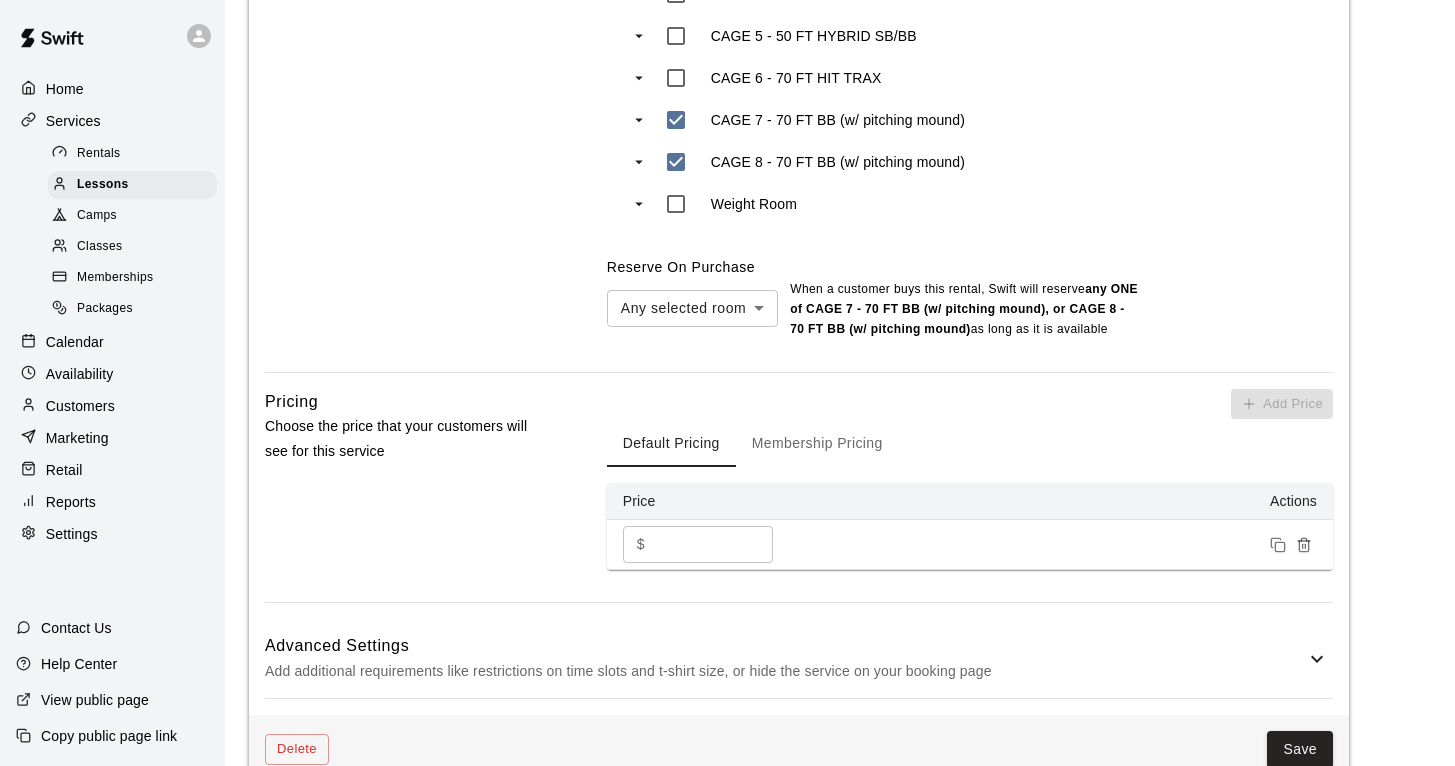click on "***" at bounding box center [713, 544] 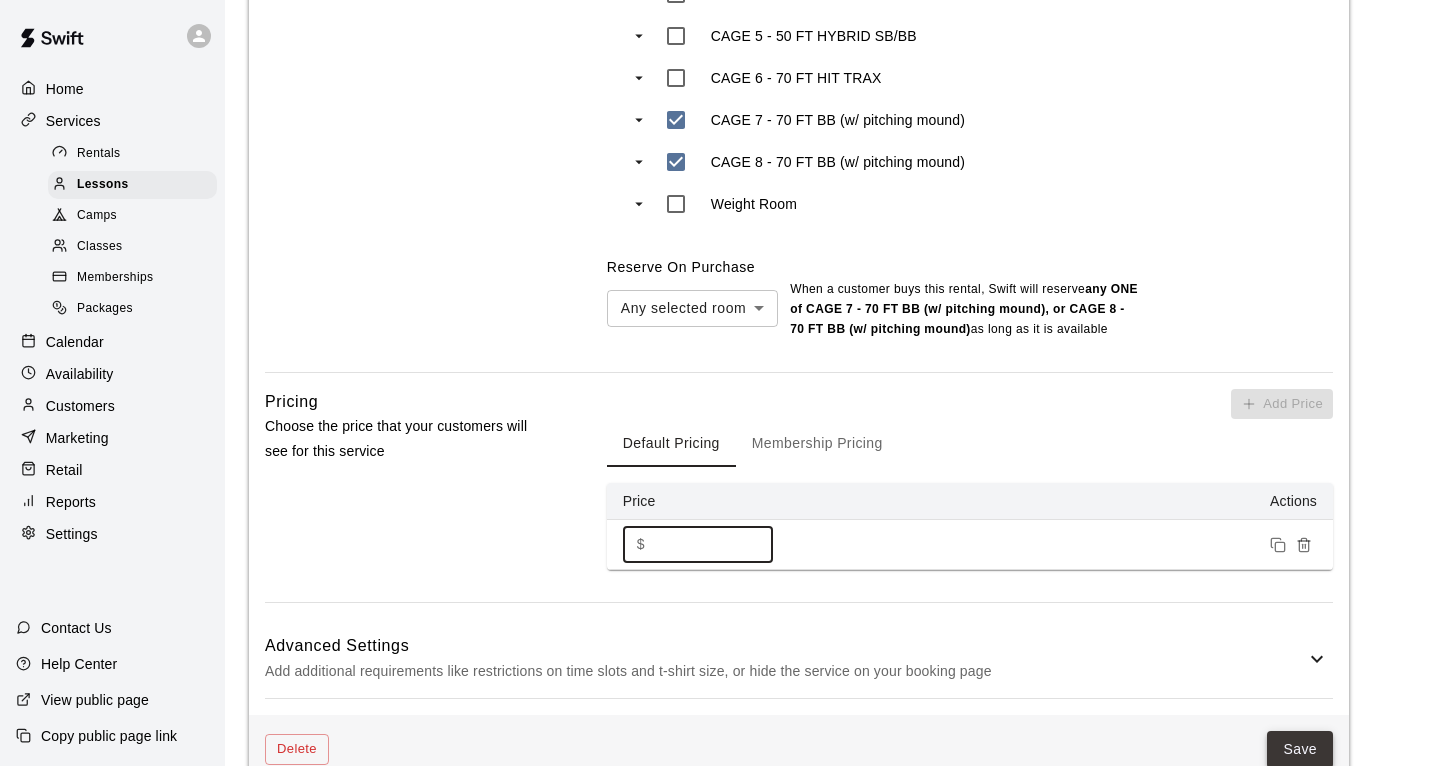 type on "***" 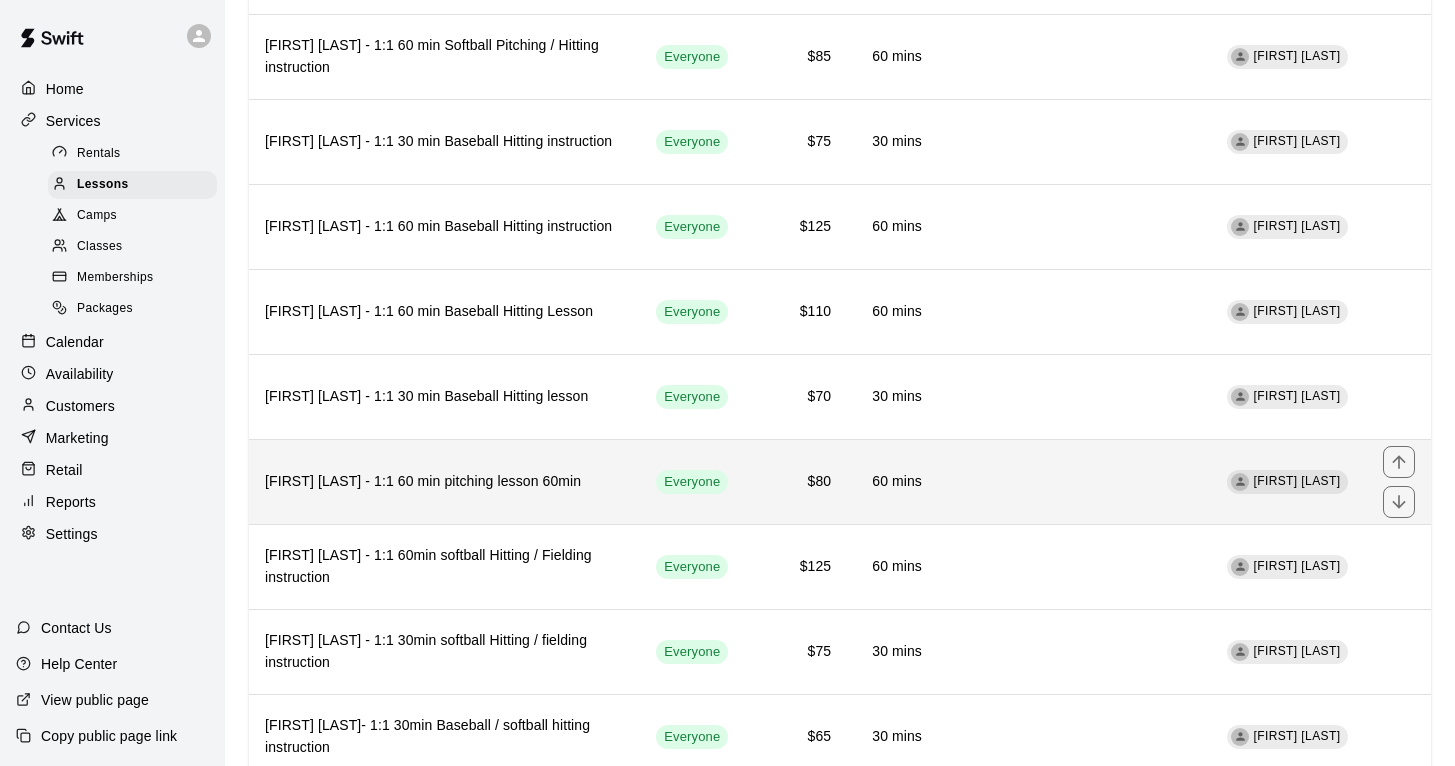 scroll, scrollTop: 1221, scrollLeft: 0, axis: vertical 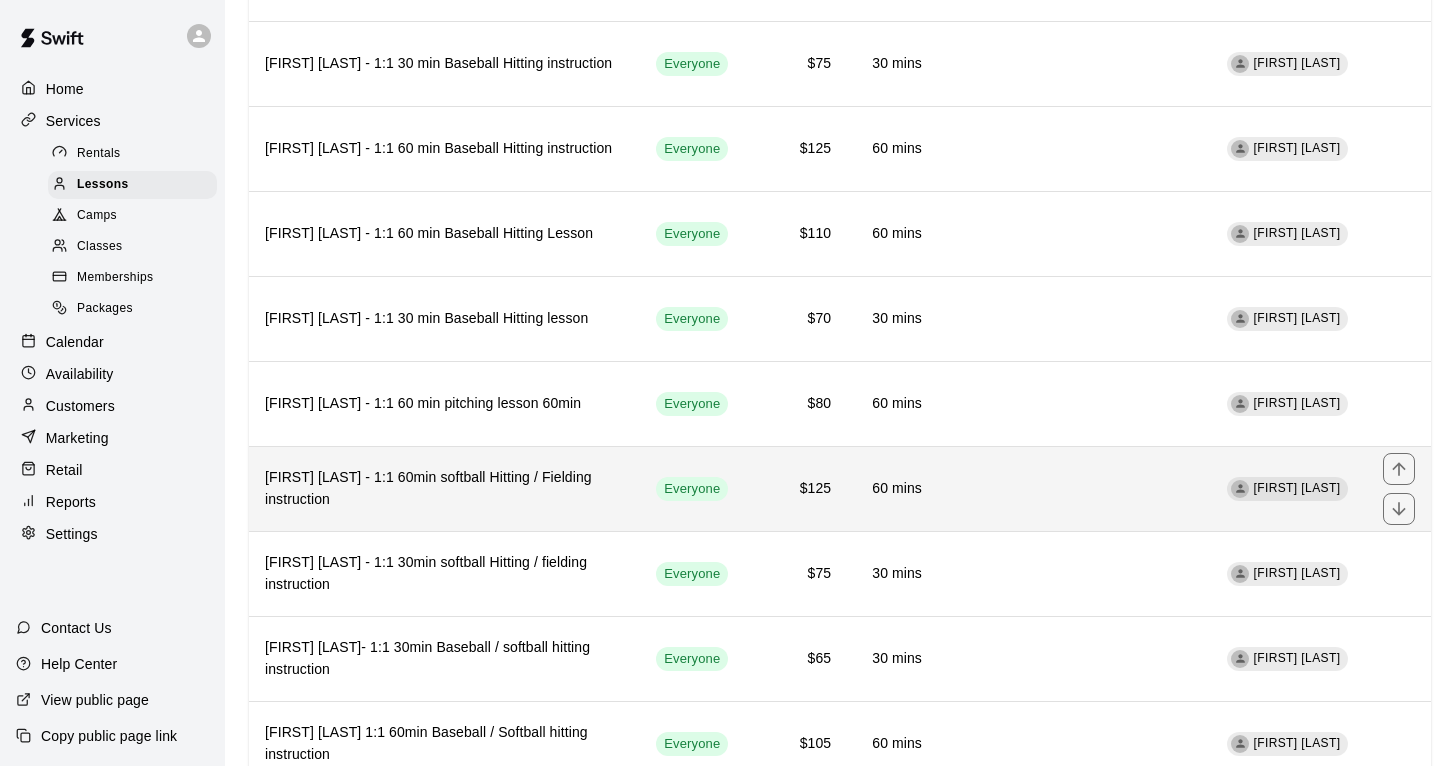 click on "60 mins" at bounding box center [892, 488] 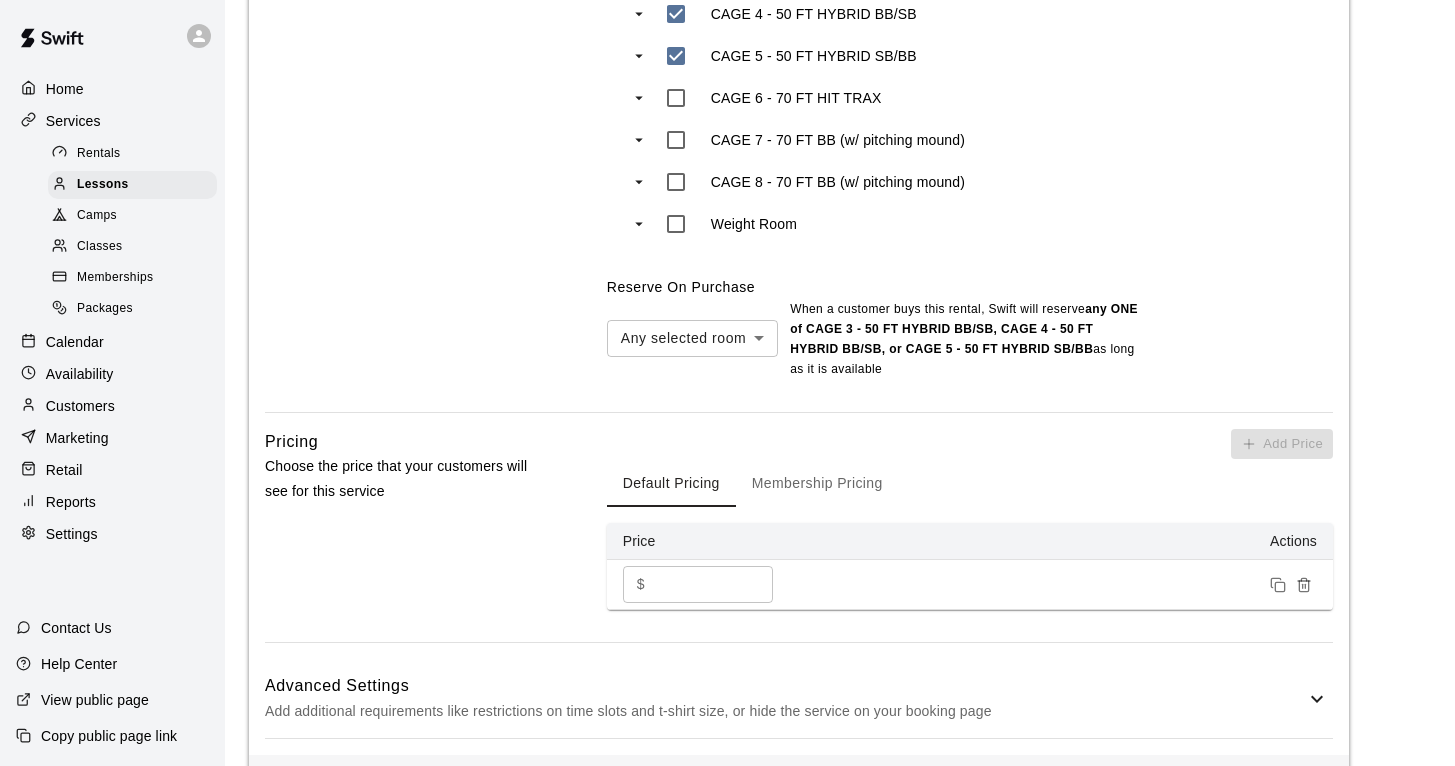 scroll, scrollTop: 1275, scrollLeft: 0, axis: vertical 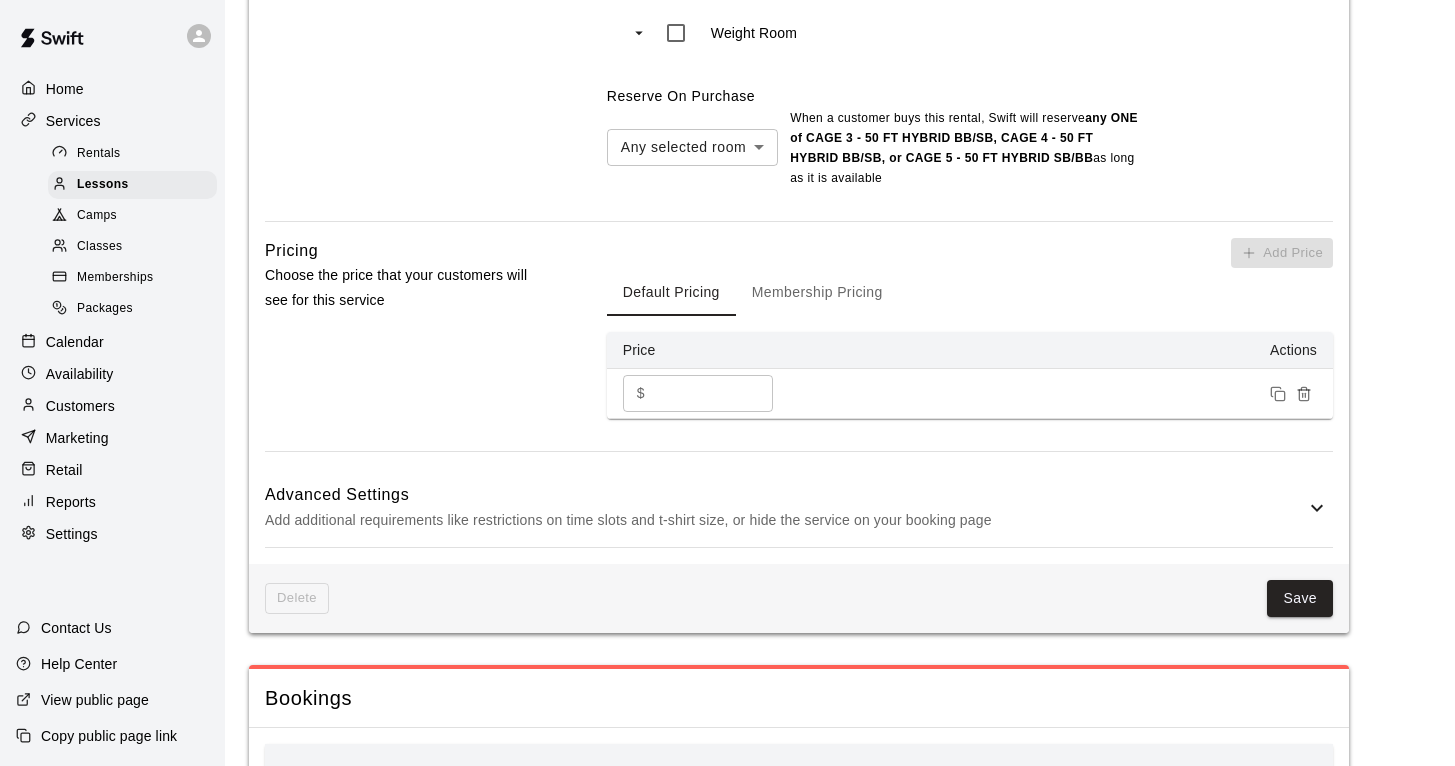 click on "***" at bounding box center [713, 393] 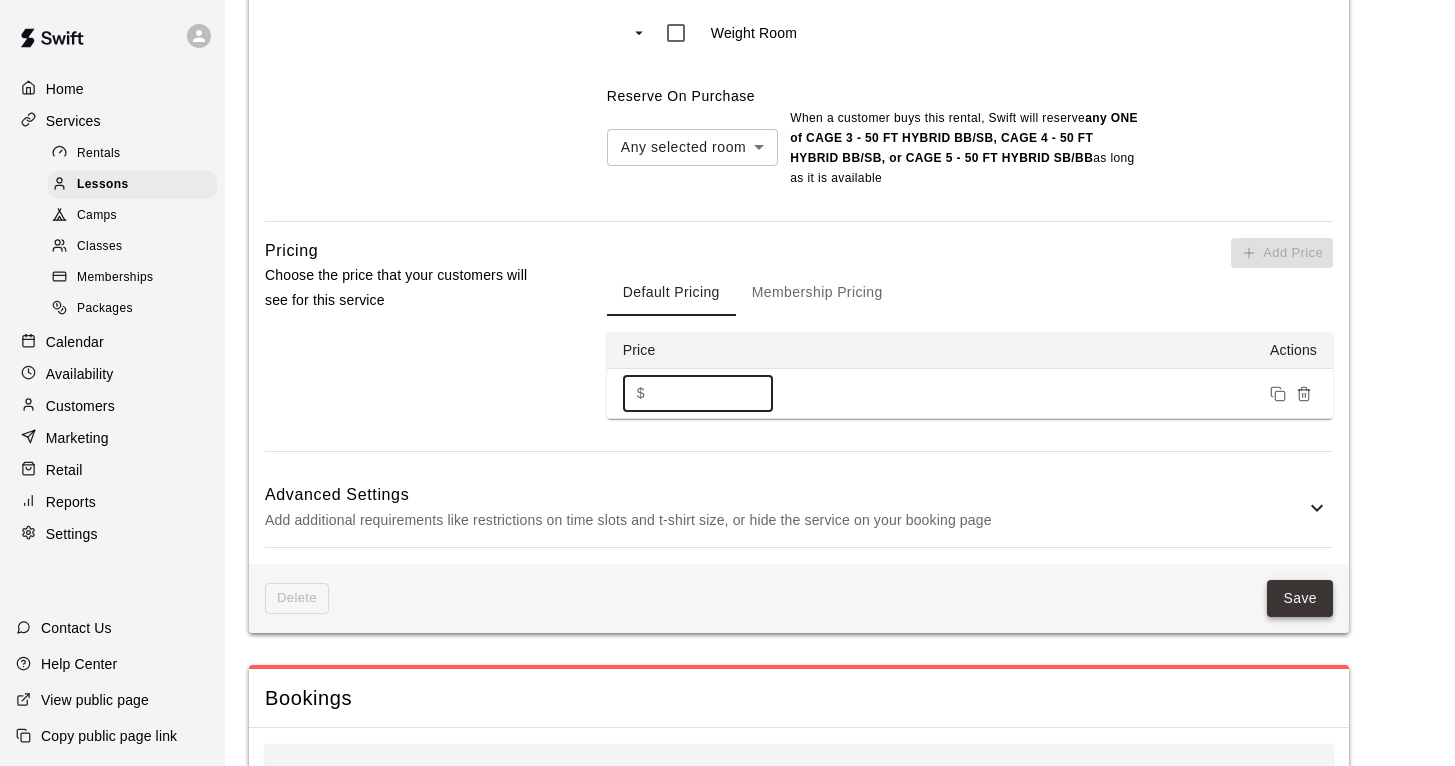 type on "***" 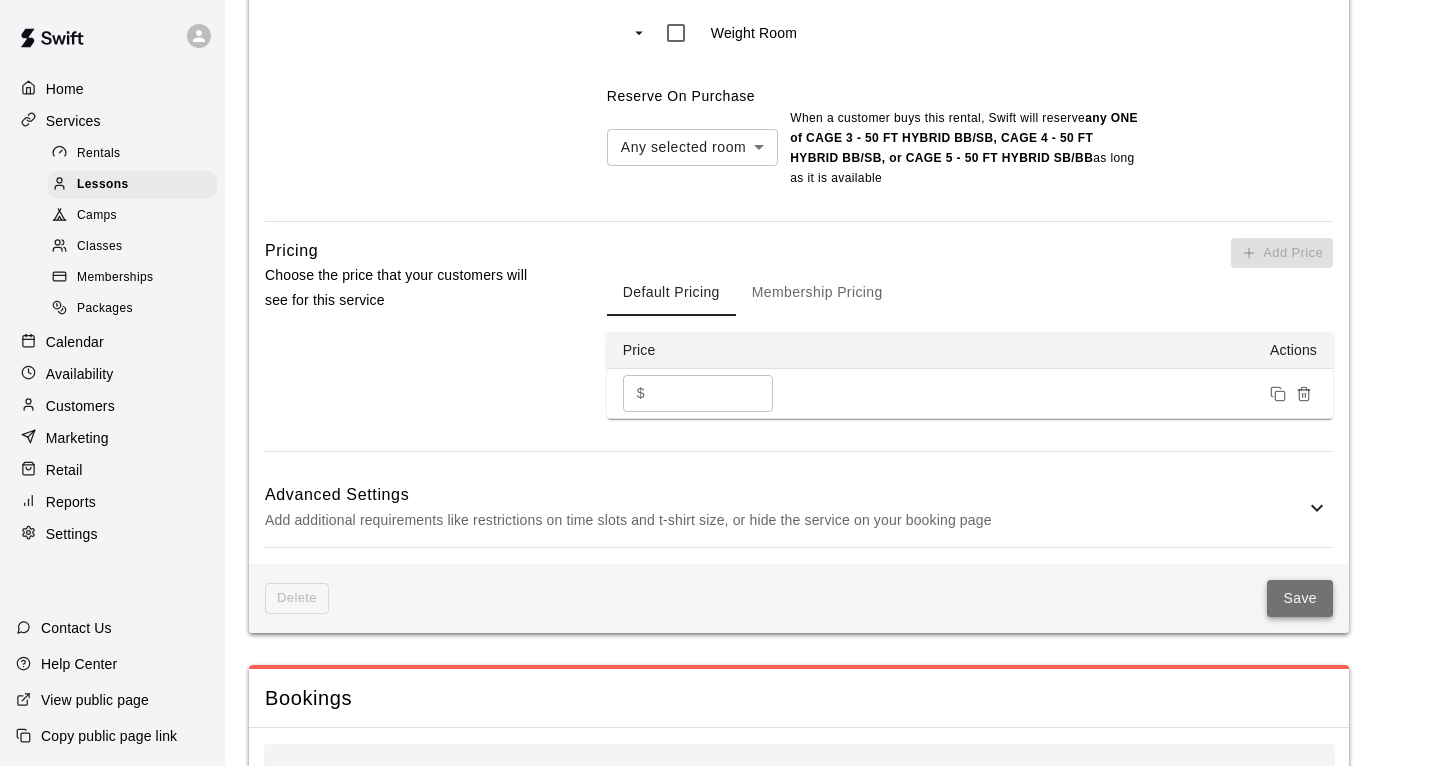 click on "Save" at bounding box center [1300, 598] 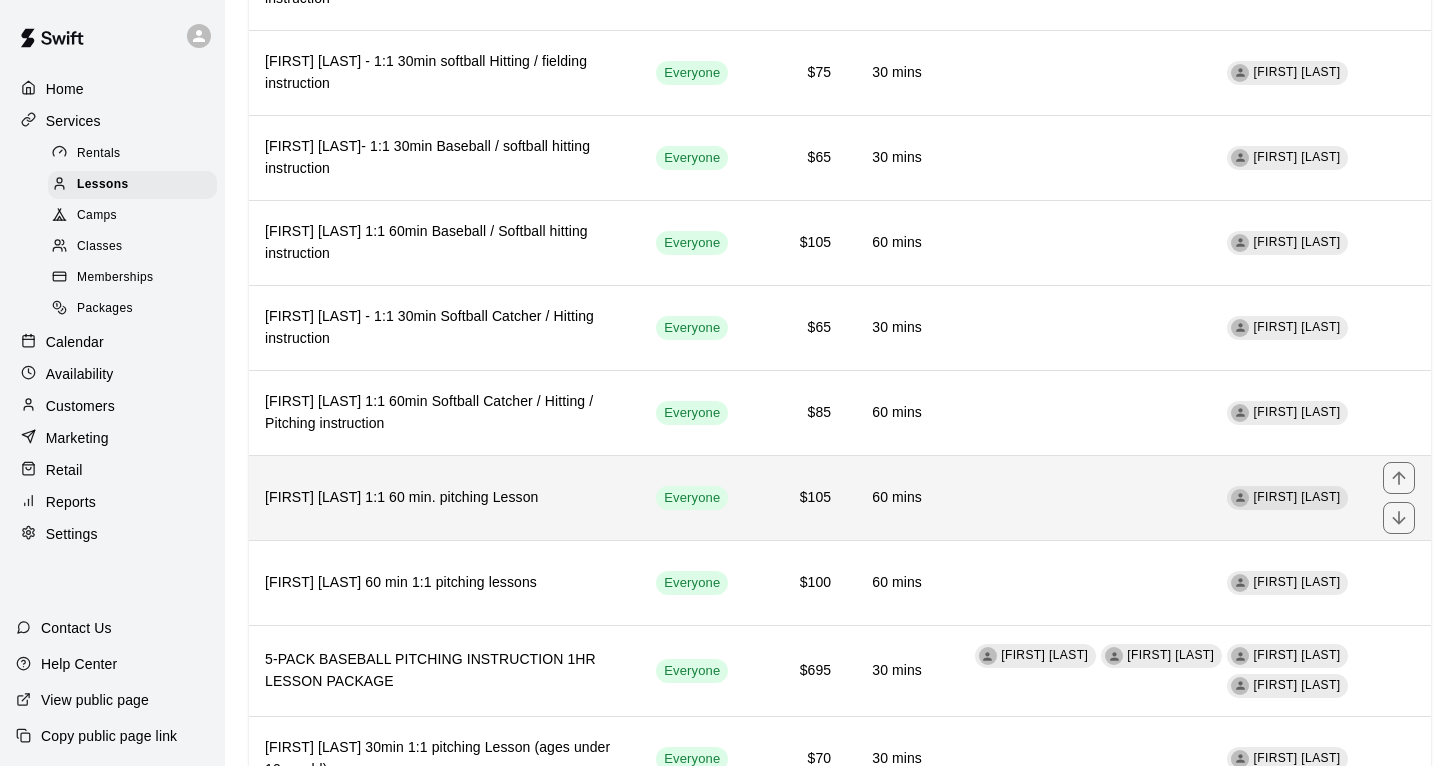 scroll, scrollTop: 1752, scrollLeft: 0, axis: vertical 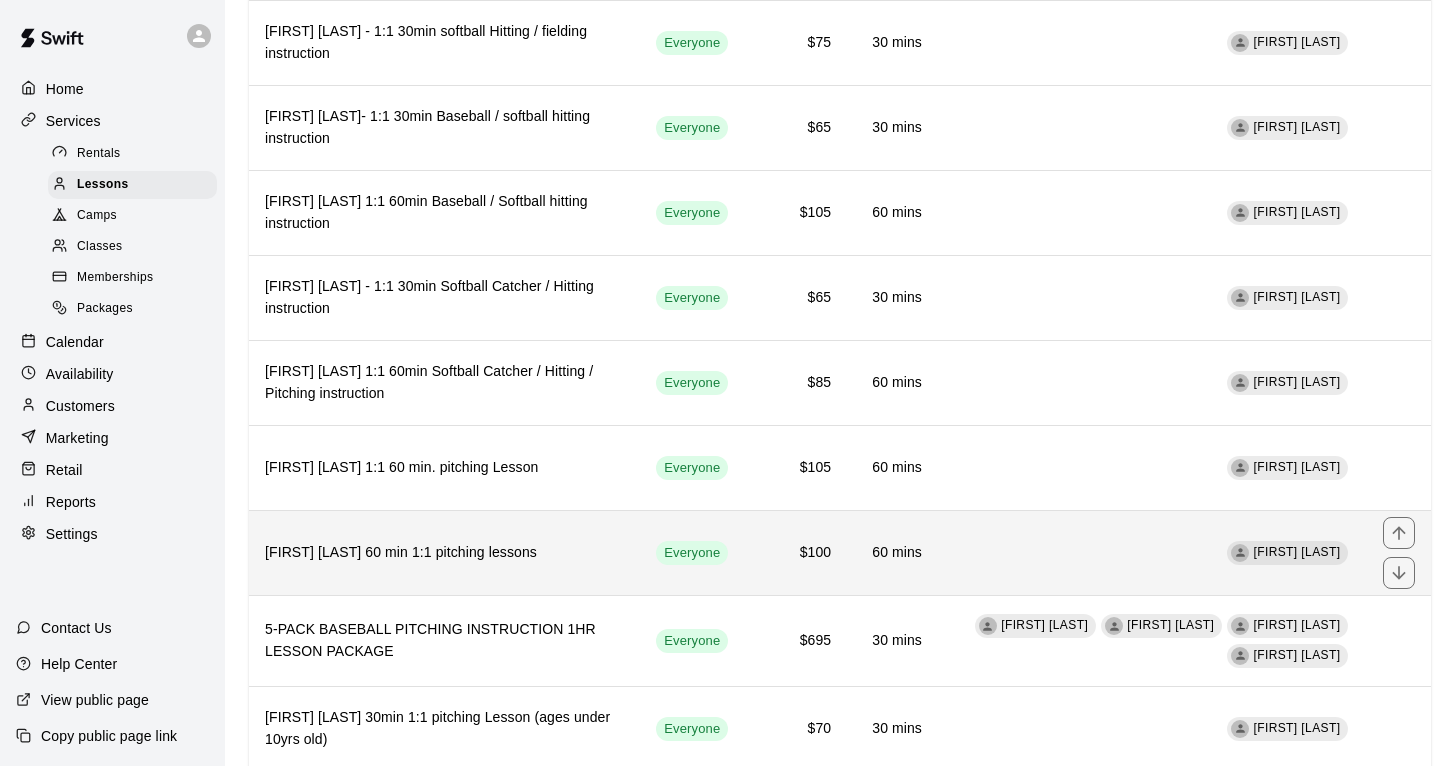 click on "$100" at bounding box center (795, 553) 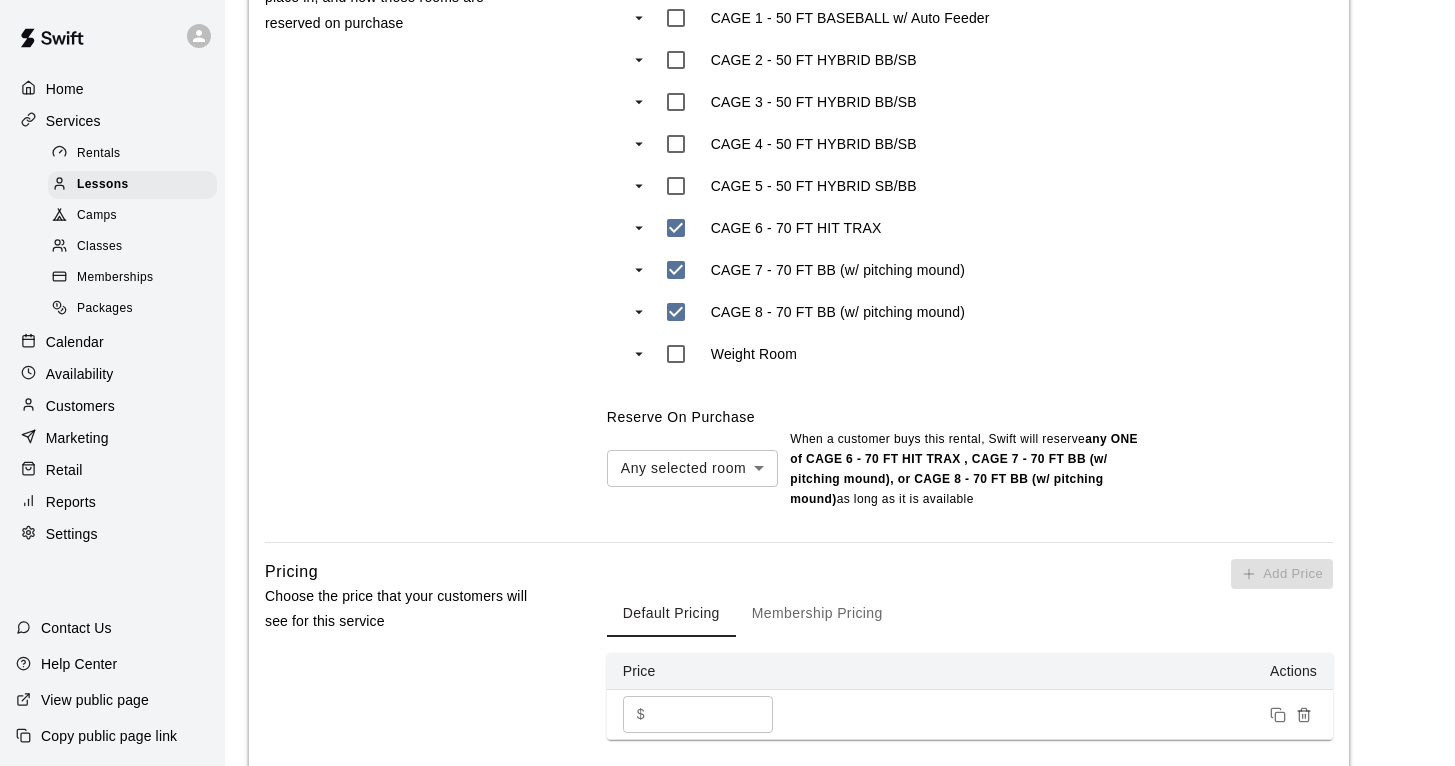 scroll, scrollTop: 1178, scrollLeft: 0, axis: vertical 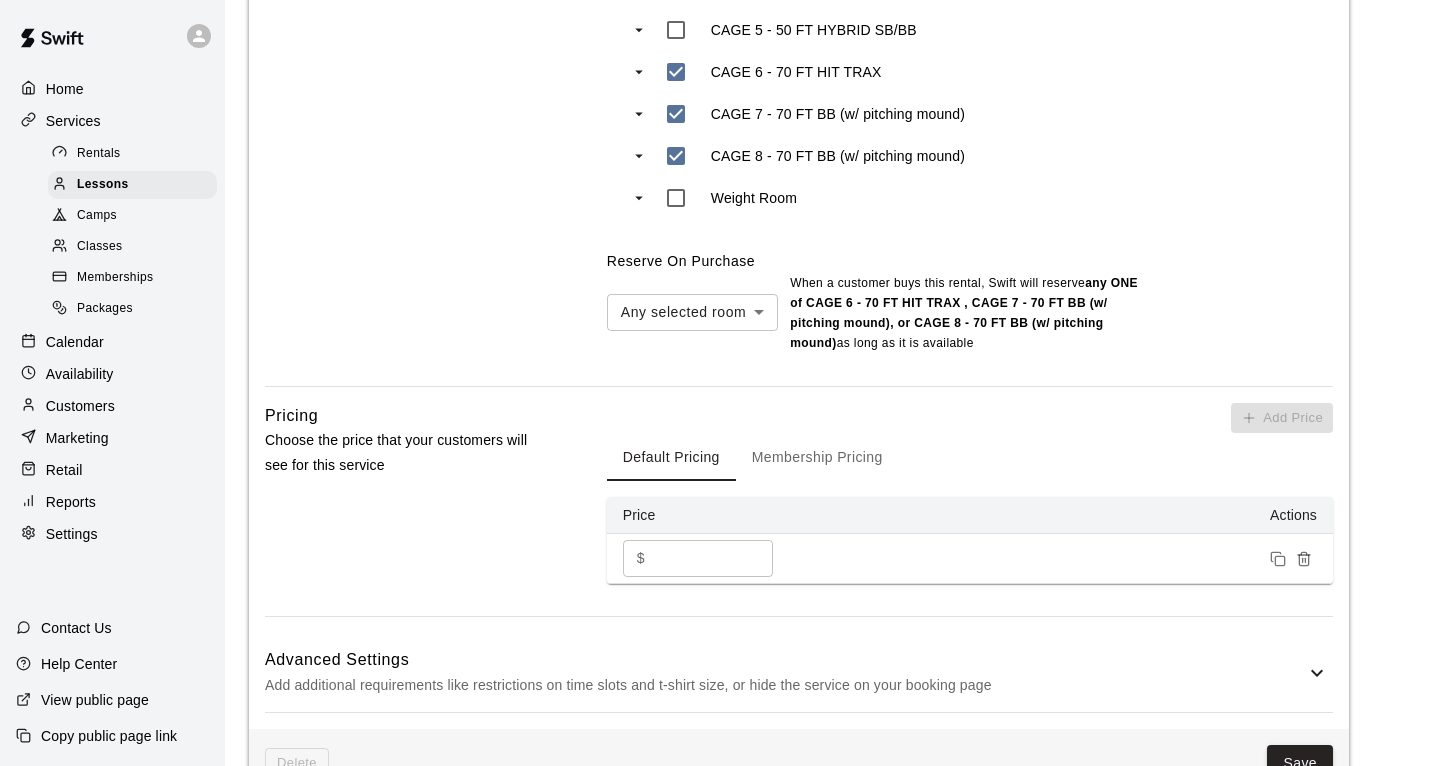 click on "***" at bounding box center [713, 558] 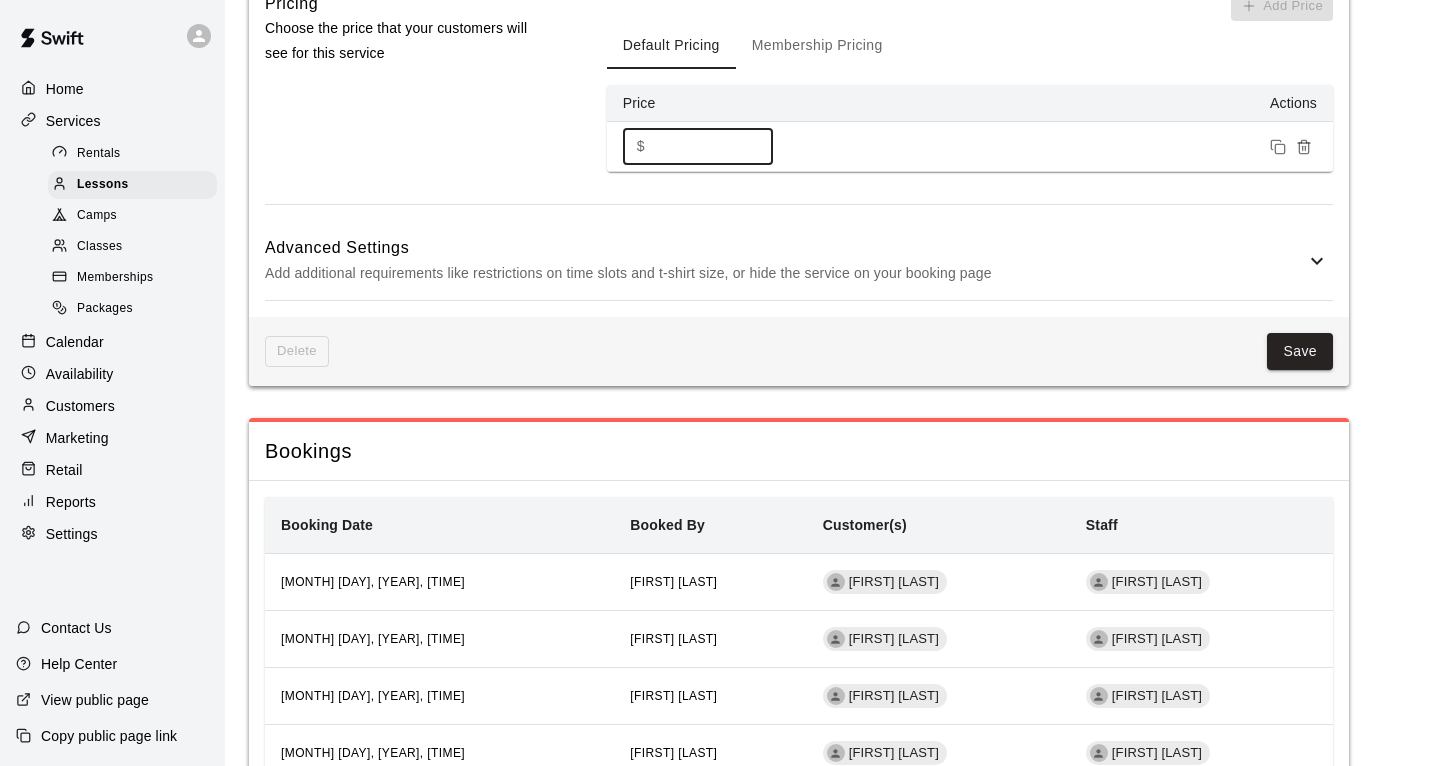 scroll, scrollTop: 1828, scrollLeft: 0, axis: vertical 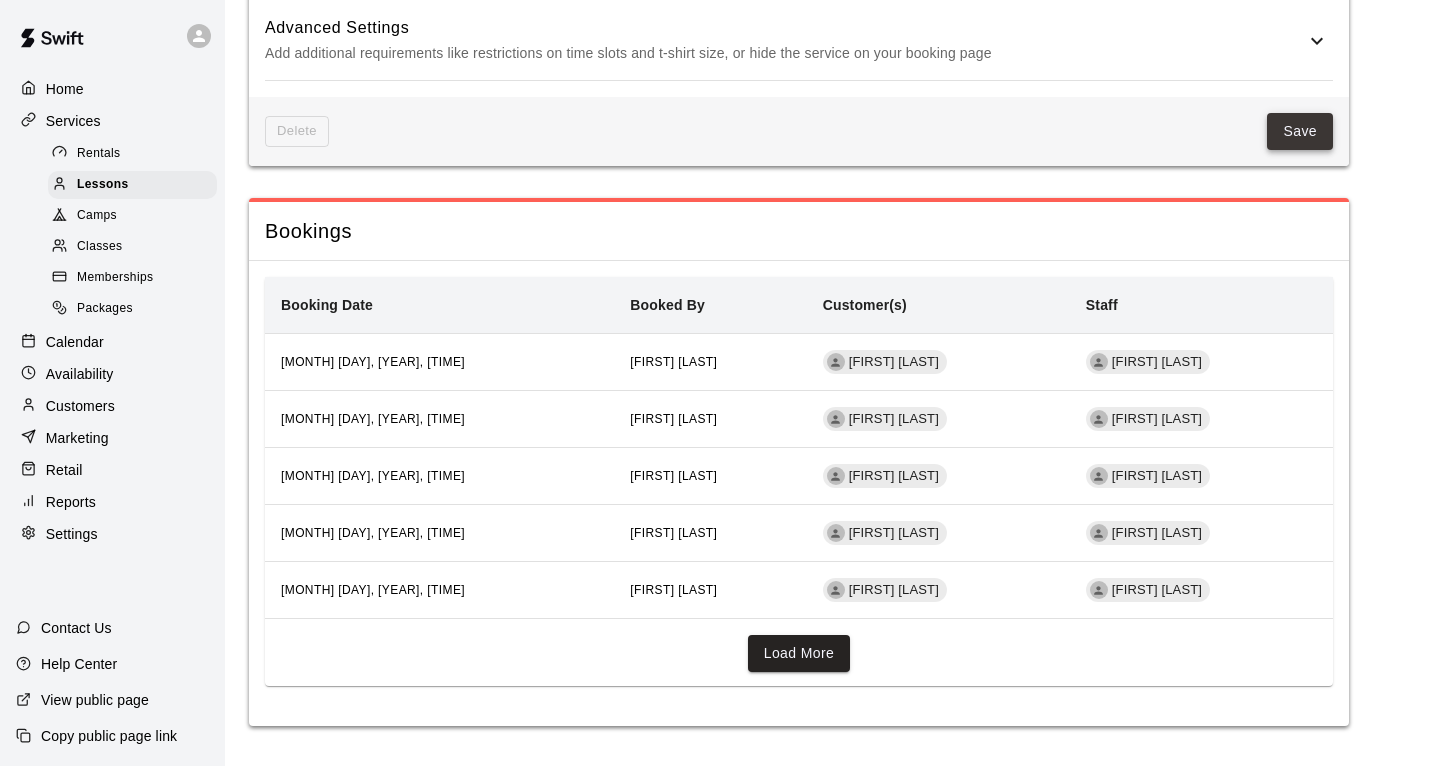 type on "***" 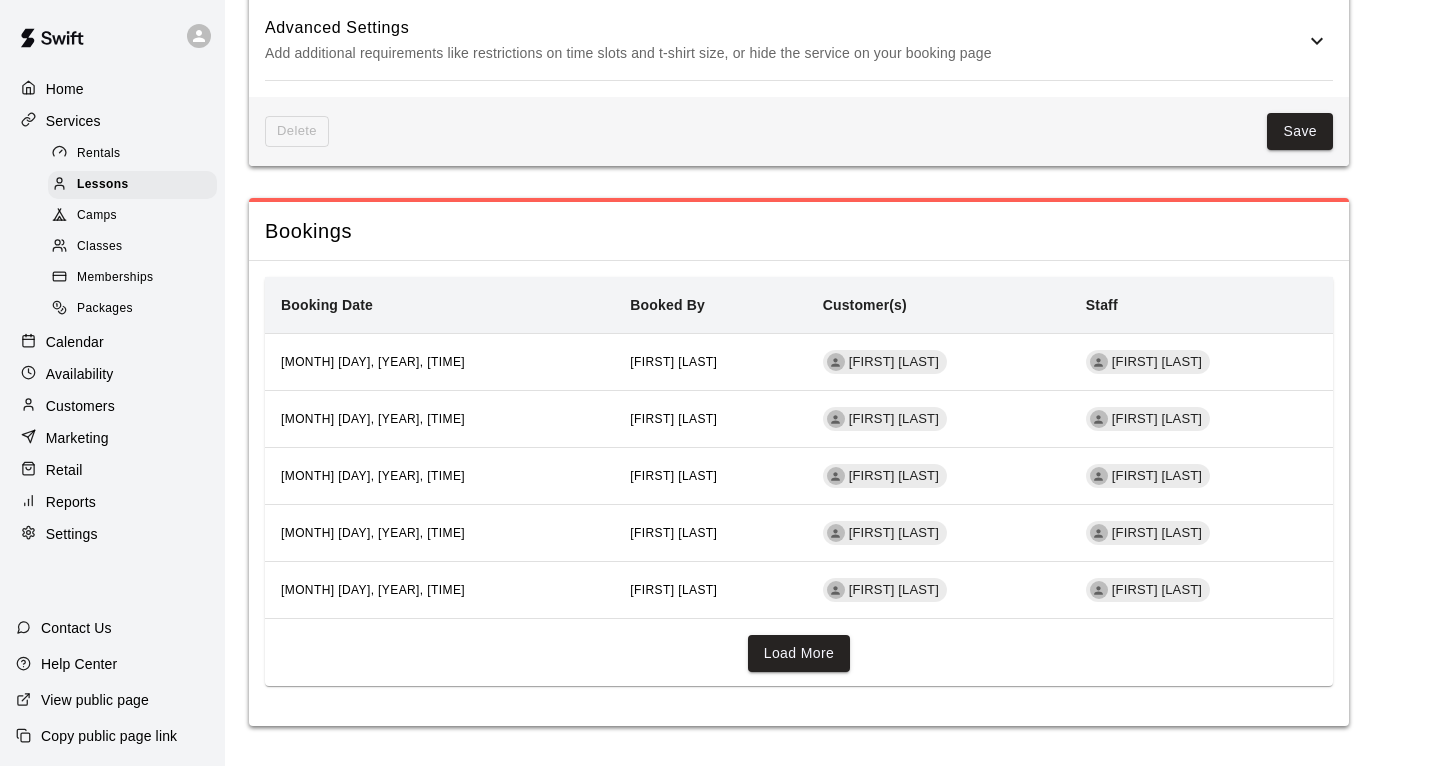 click on "Save" at bounding box center [1300, 131] 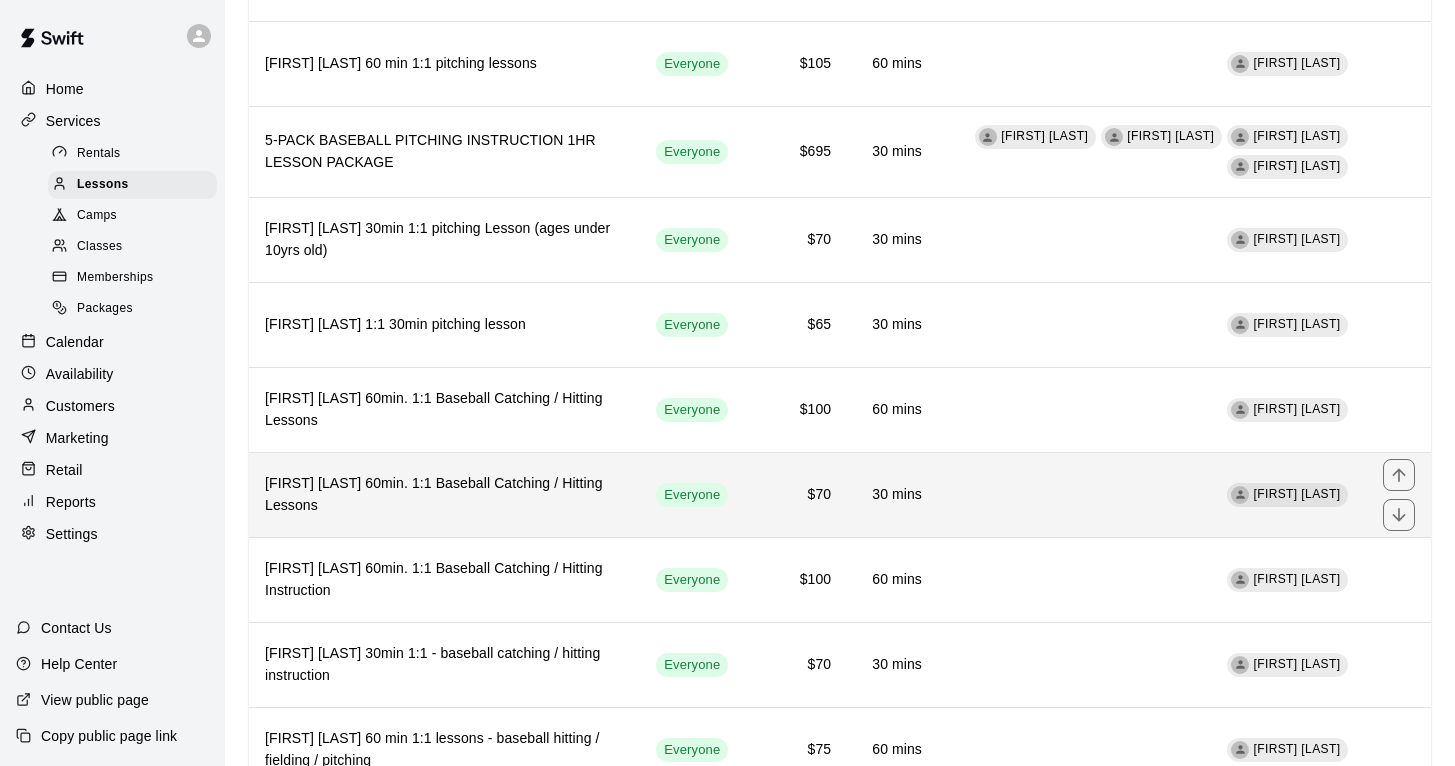 scroll, scrollTop: 2267, scrollLeft: 0, axis: vertical 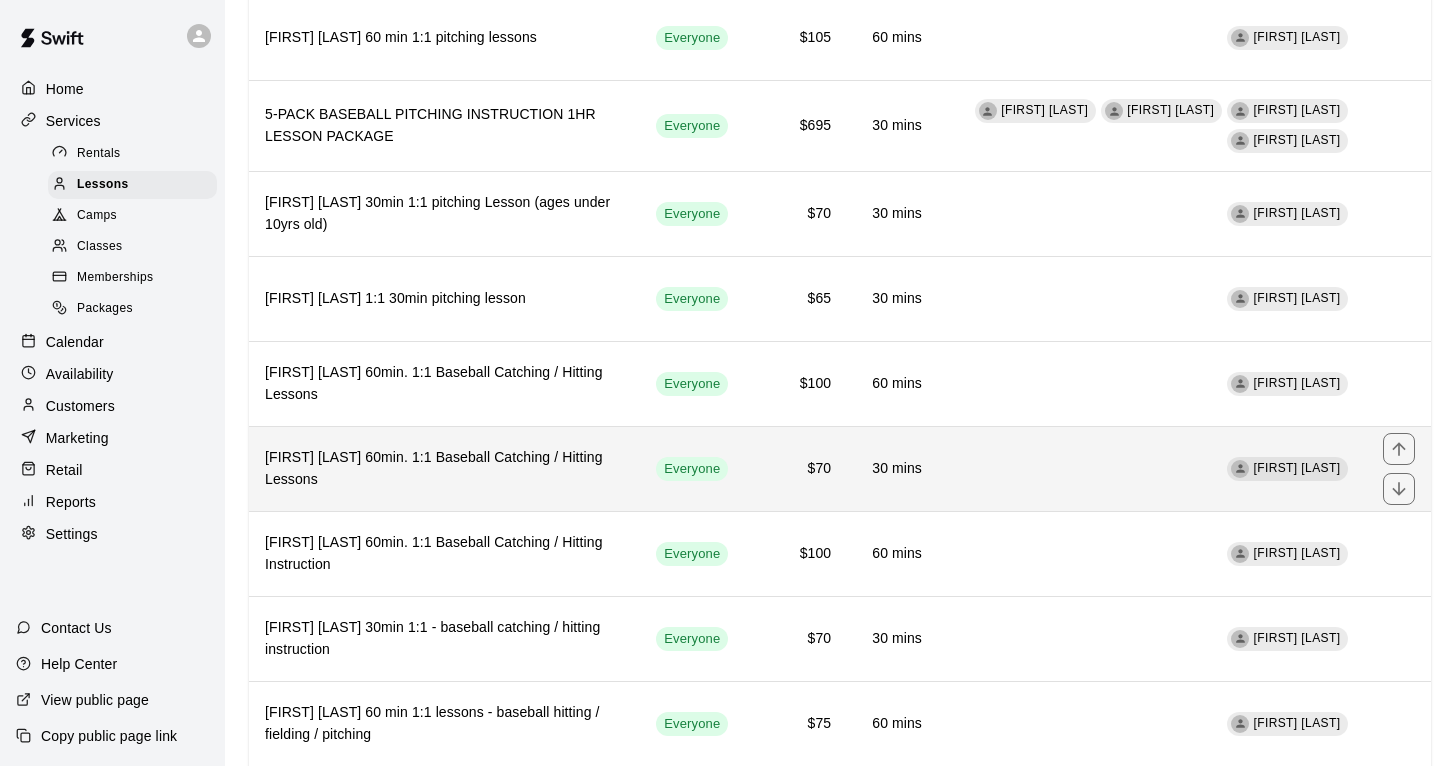 click on "[FIRST] [LAST] 60min. 1:1 Baseball Catching / Hitting Lessons" at bounding box center (444, 469) 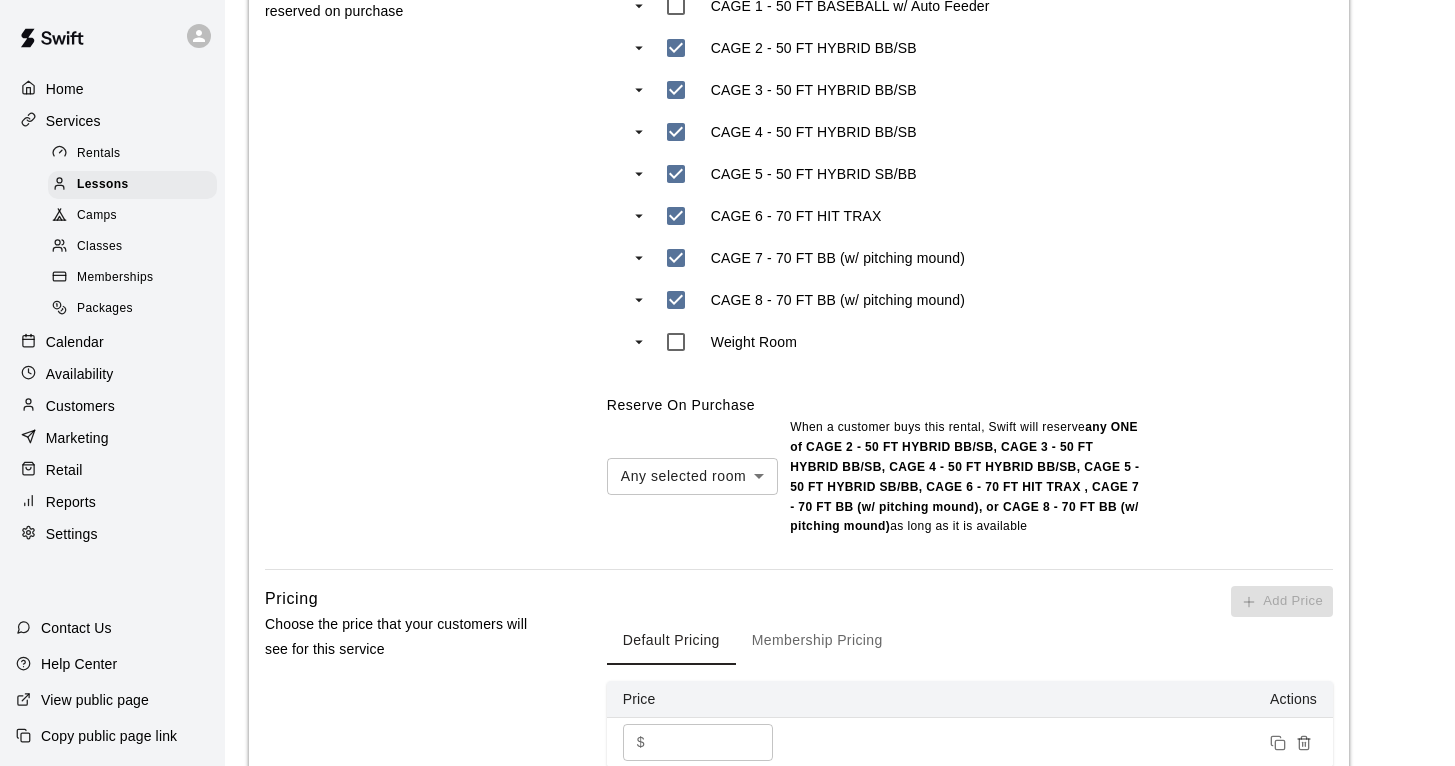 scroll, scrollTop: 1060, scrollLeft: 0, axis: vertical 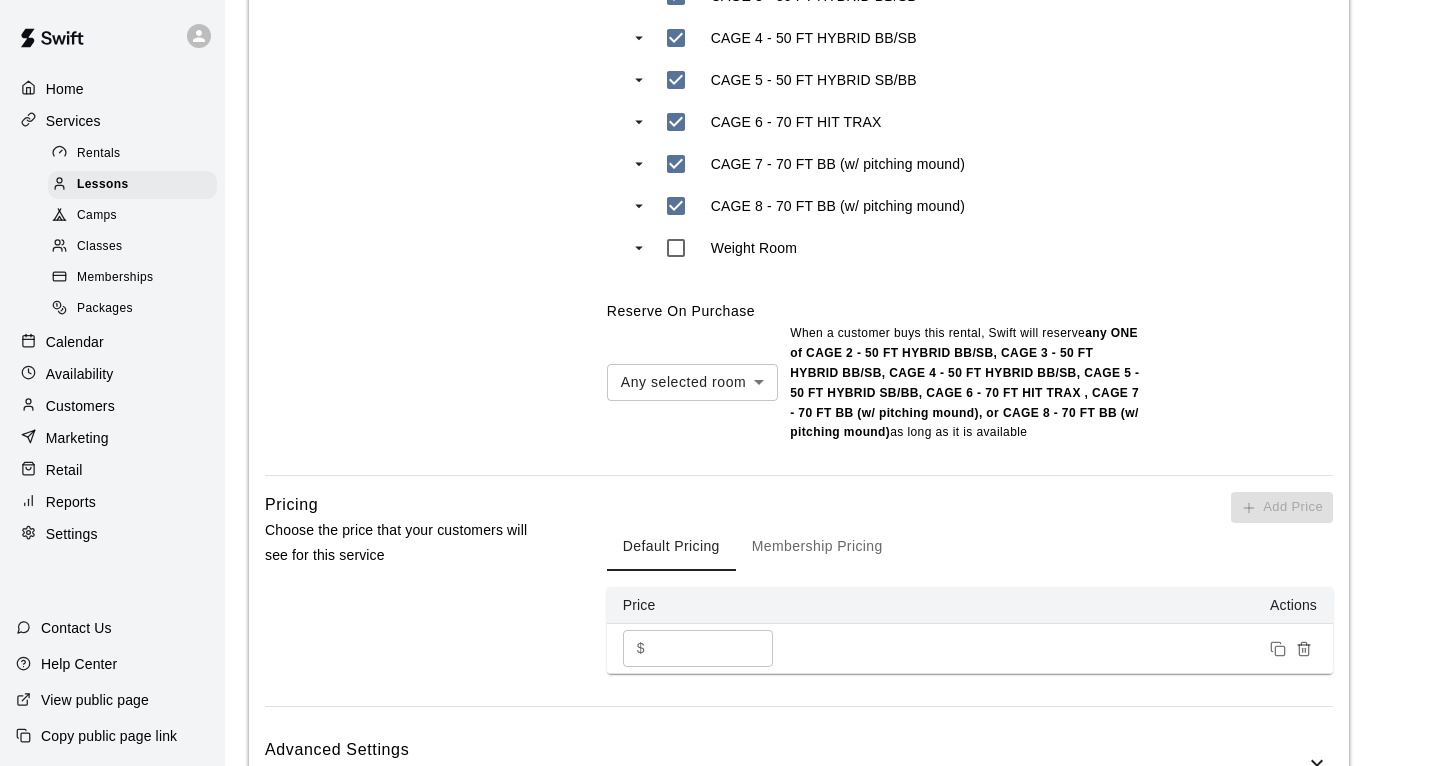 click on "**" at bounding box center [713, 648] 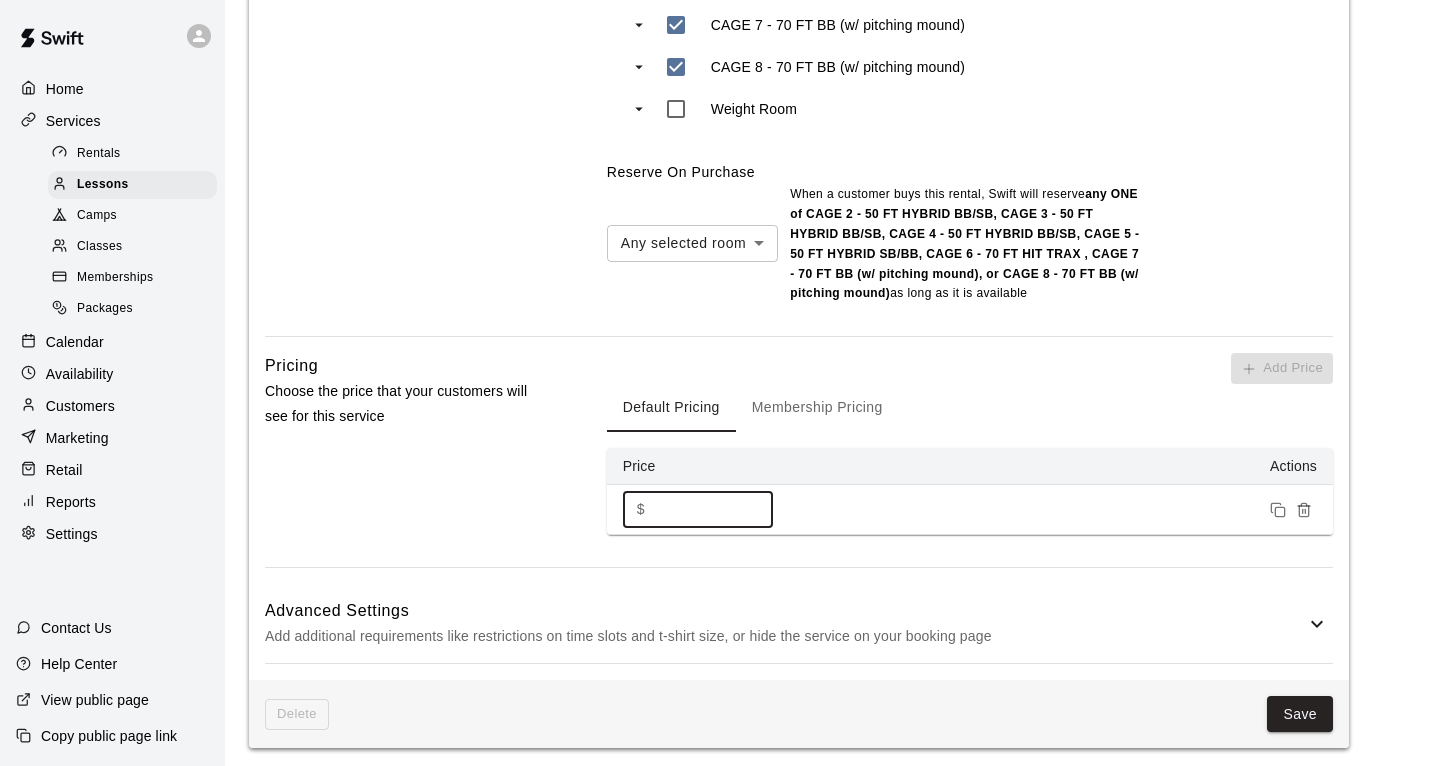 scroll, scrollTop: 1357, scrollLeft: 0, axis: vertical 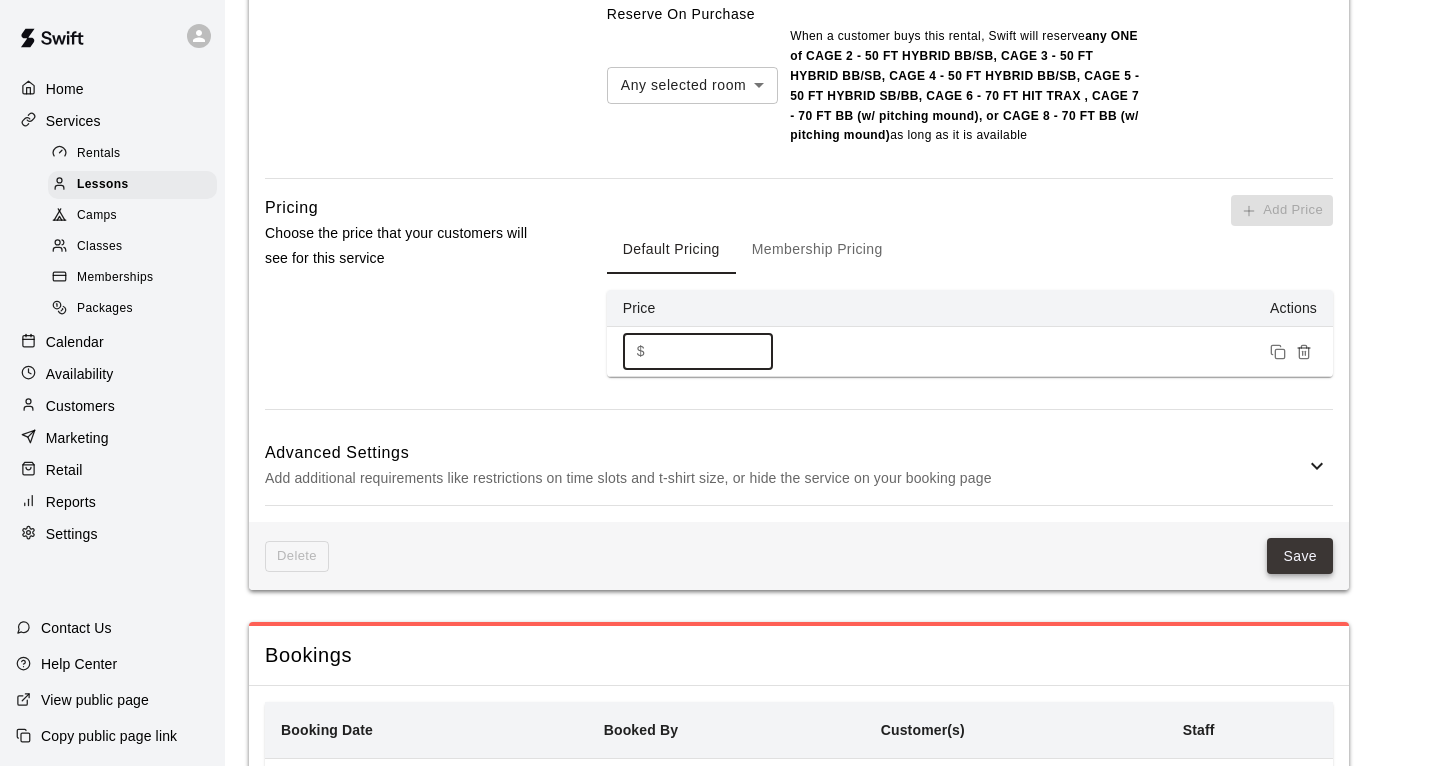 type on "**" 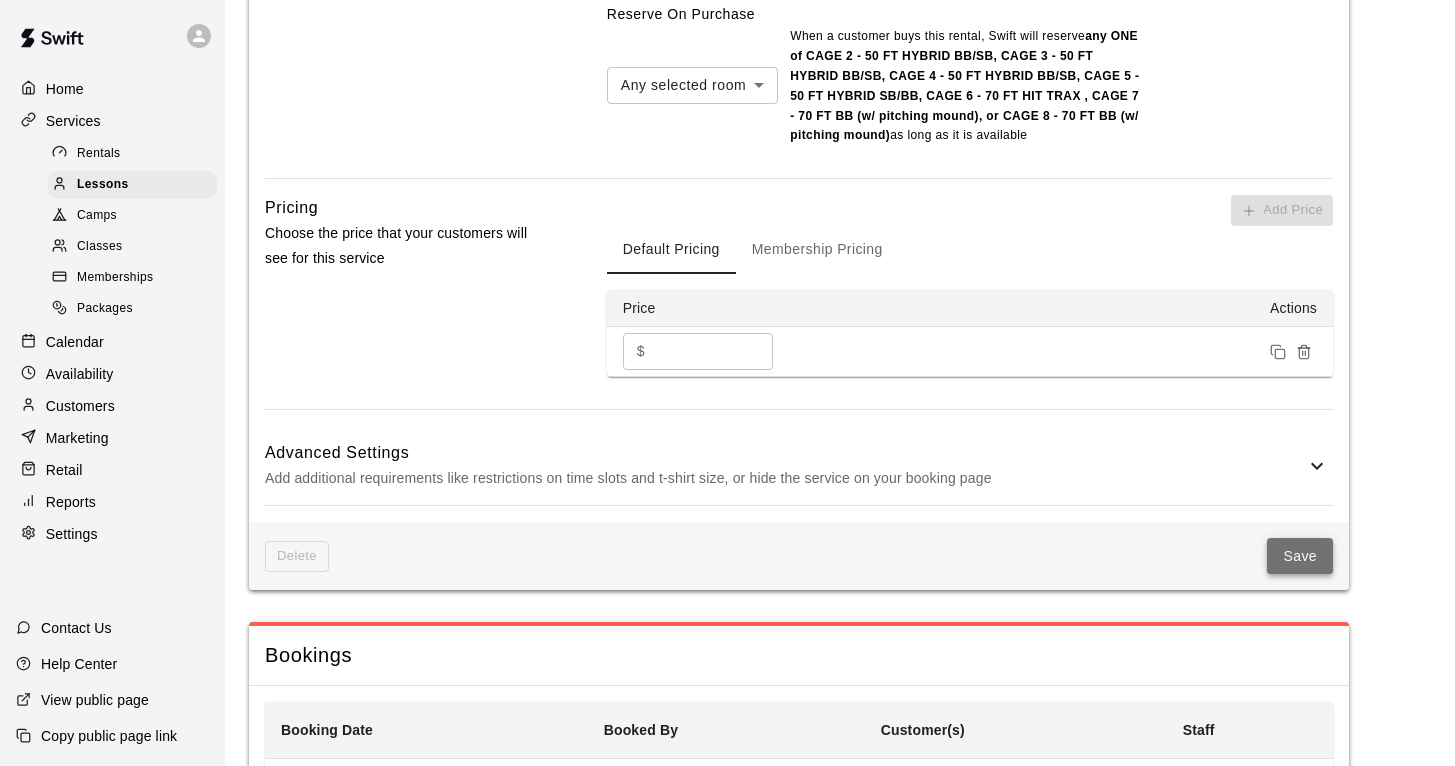 click on "Save" at bounding box center (1300, 556) 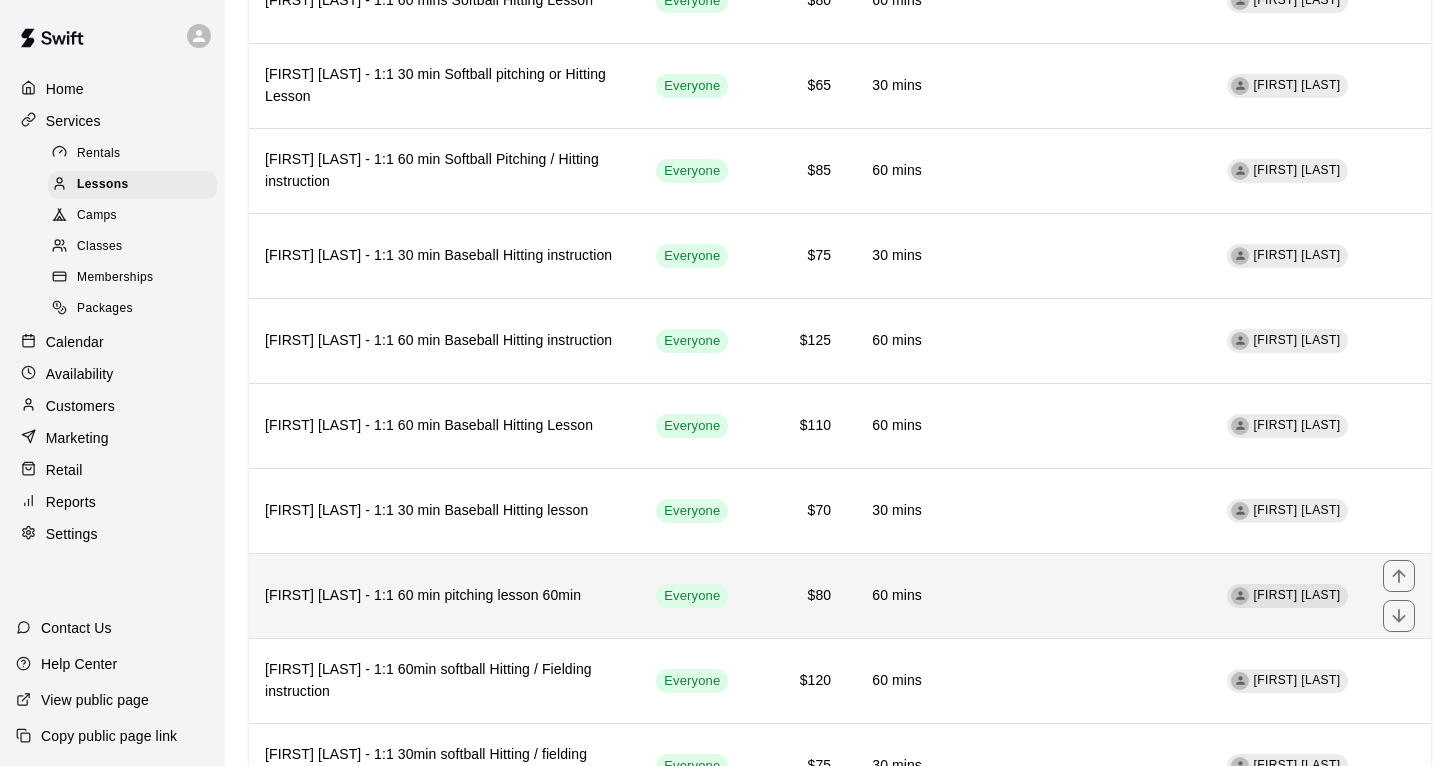 scroll, scrollTop: 1056, scrollLeft: 0, axis: vertical 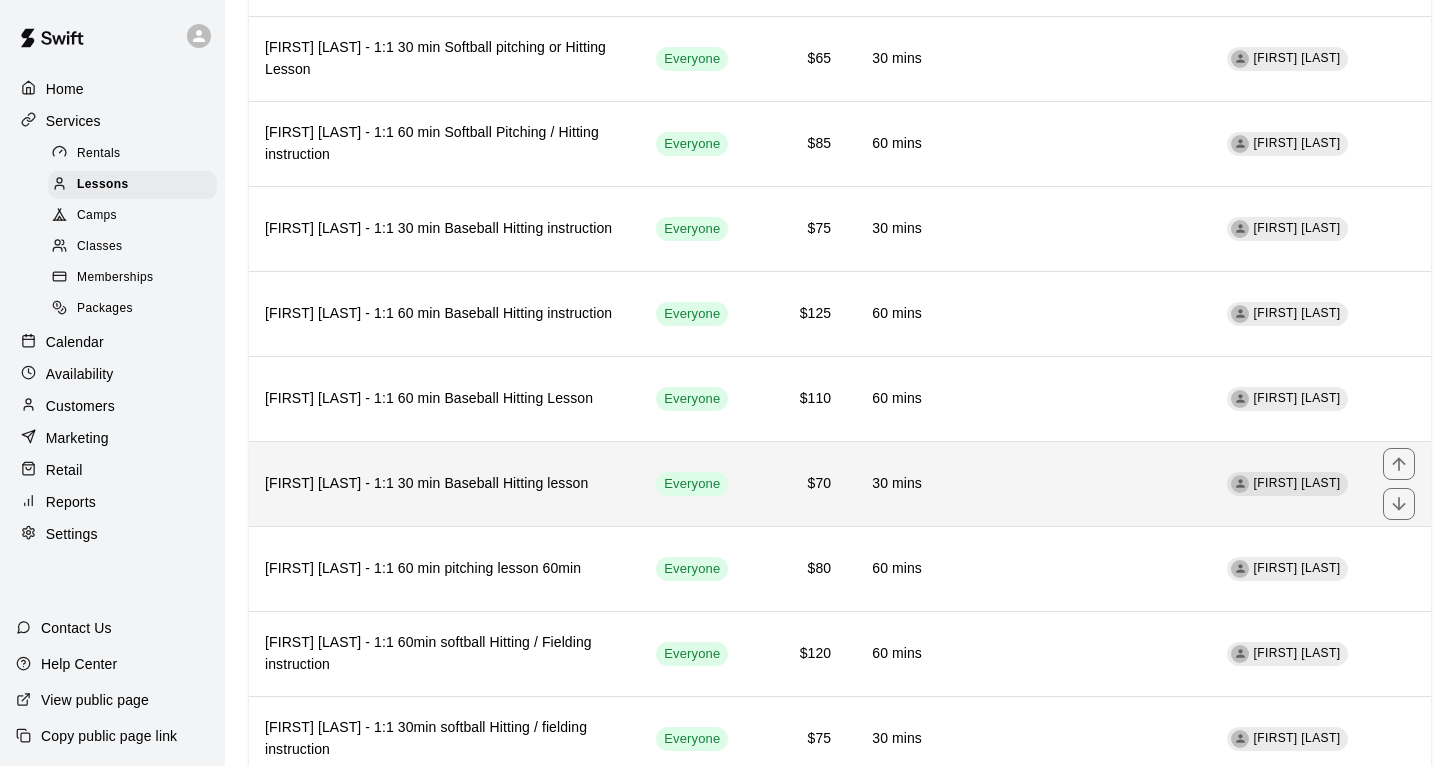 click on "[FIRST] [LAST] - 1:1 30 min Baseball Hitting lesson" at bounding box center (444, 484) 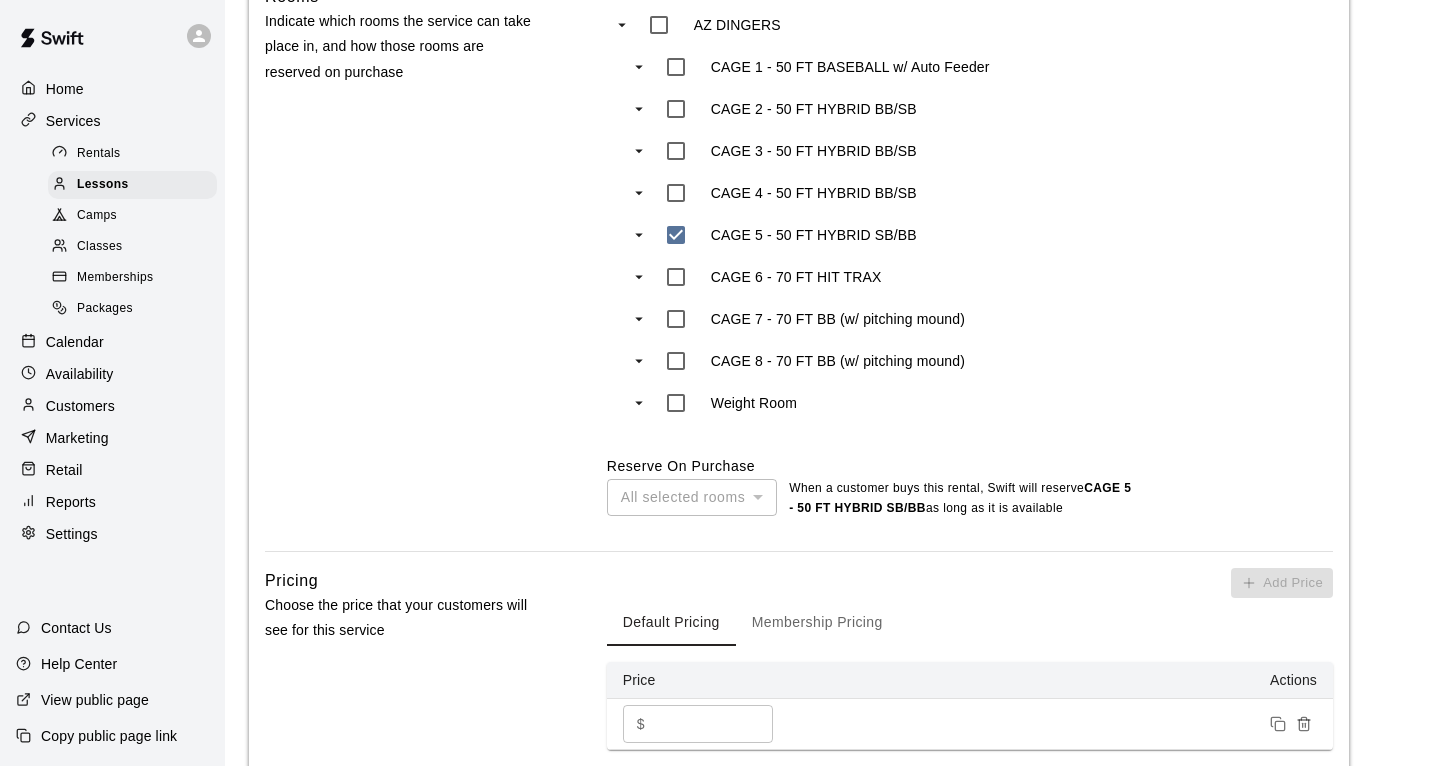 scroll, scrollTop: 1110, scrollLeft: 0, axis: vertical 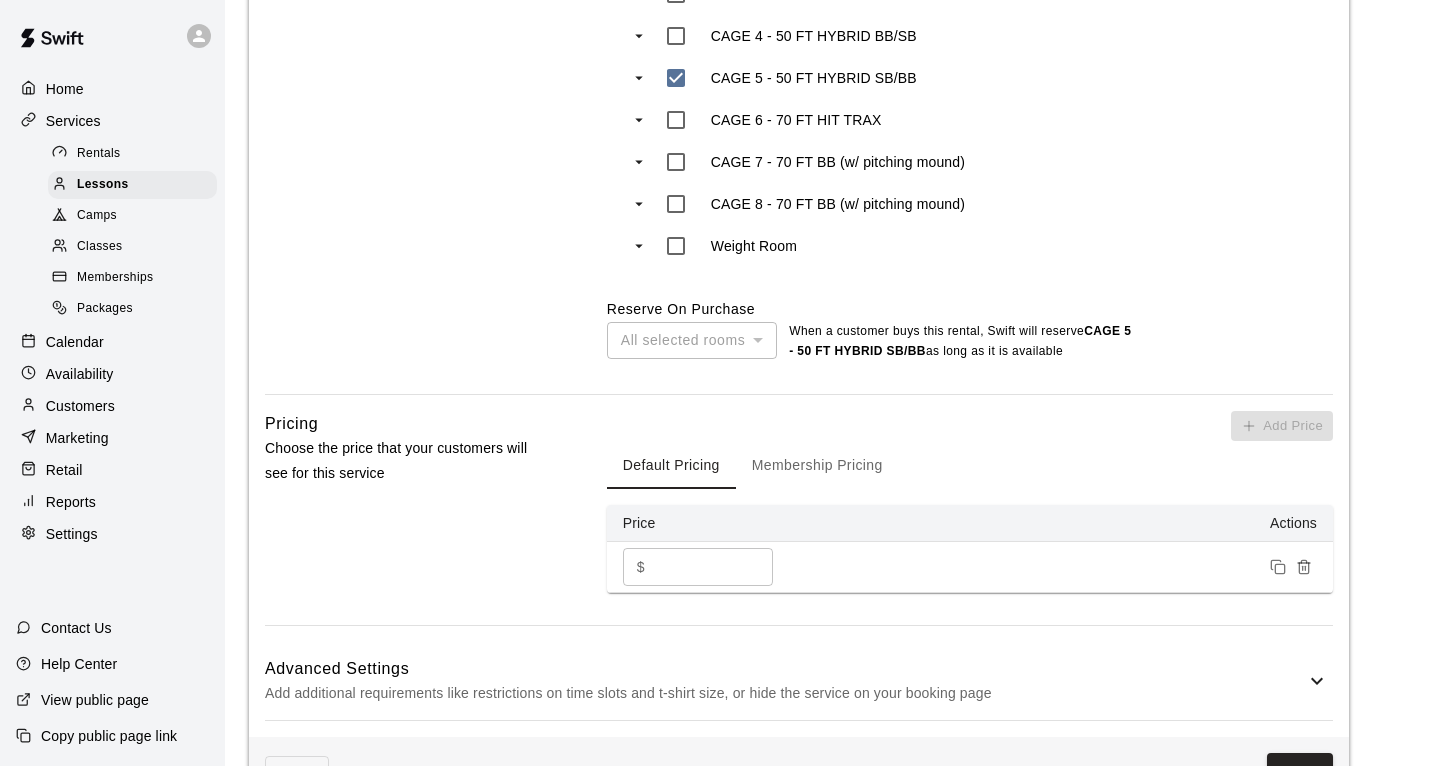 click on "**" at bounding box center [713, 566] 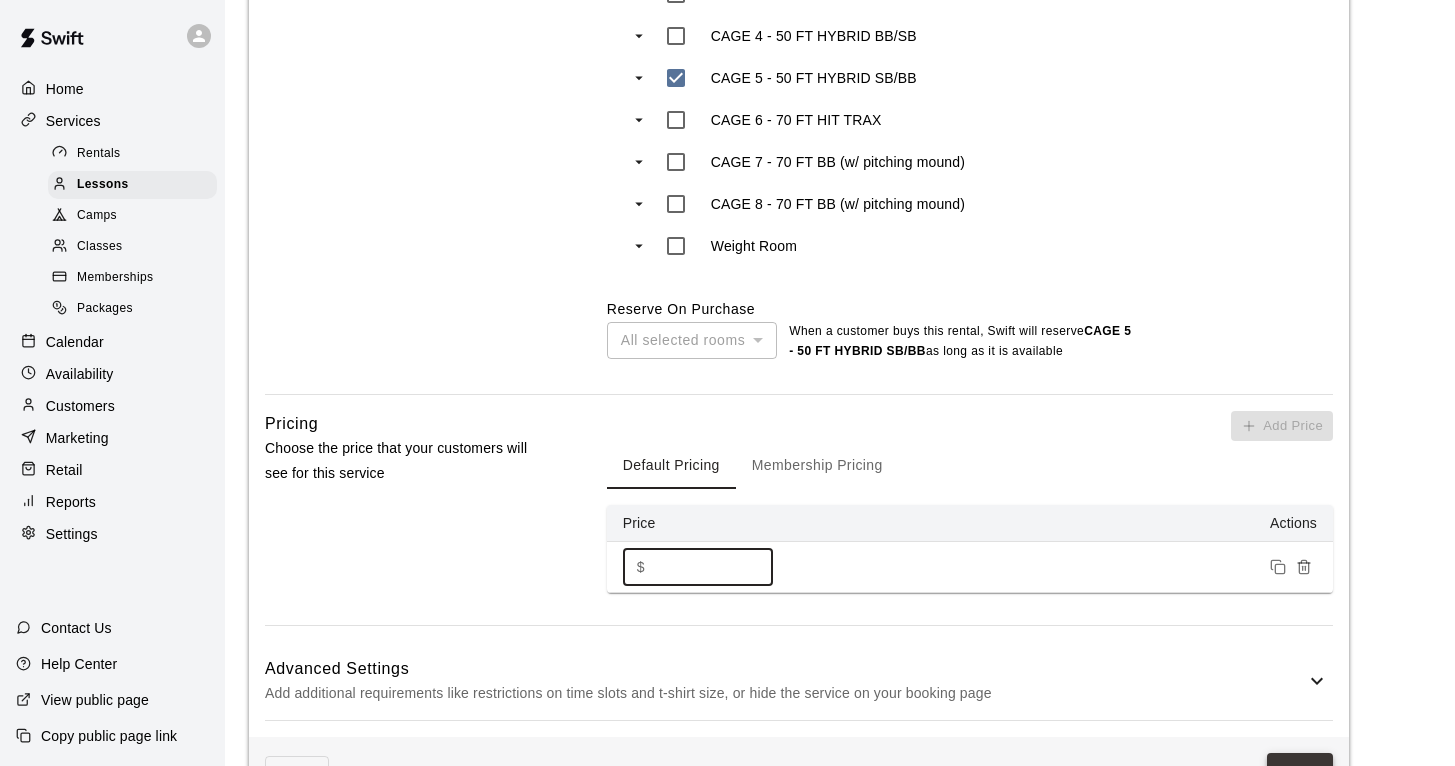 type on "**" 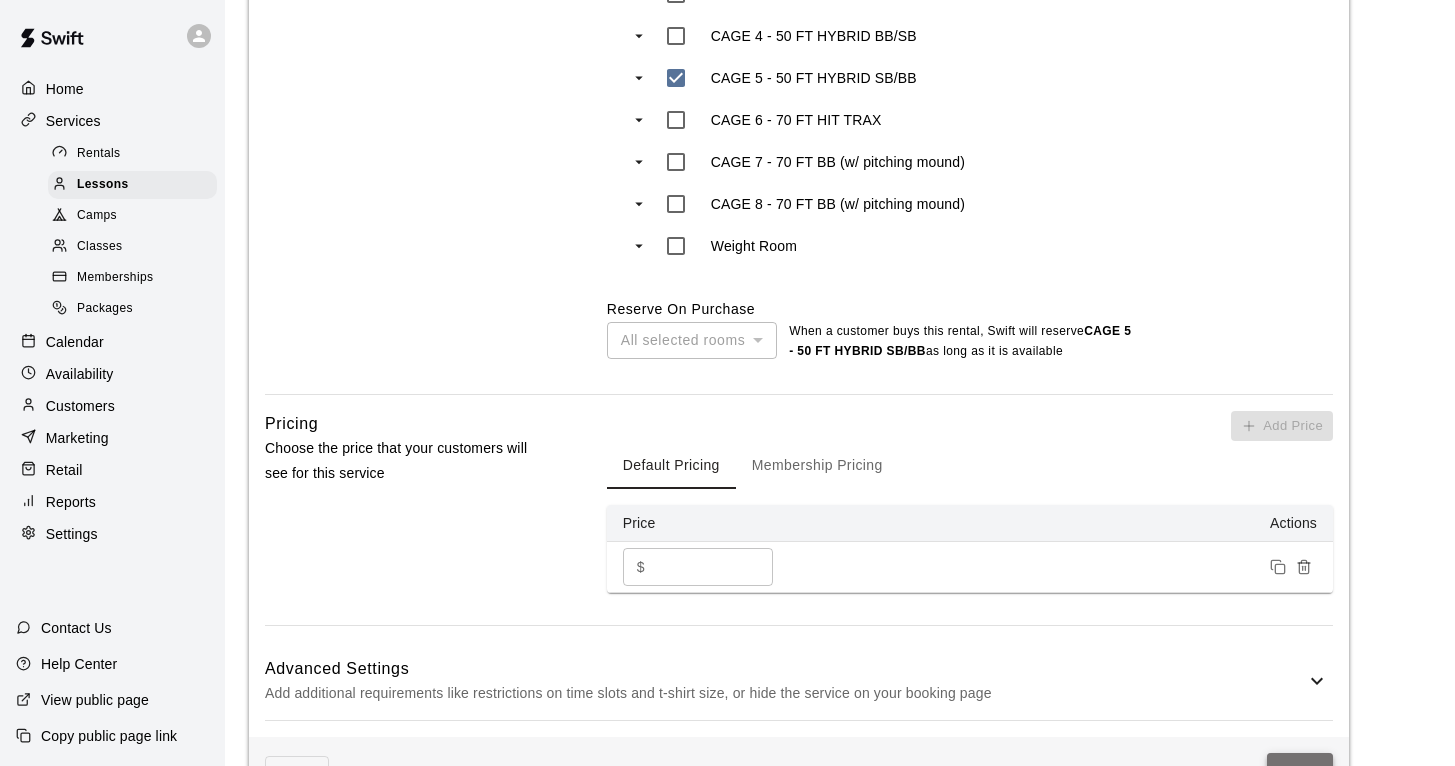 click on "Save" at bounding box center (1300, 771) 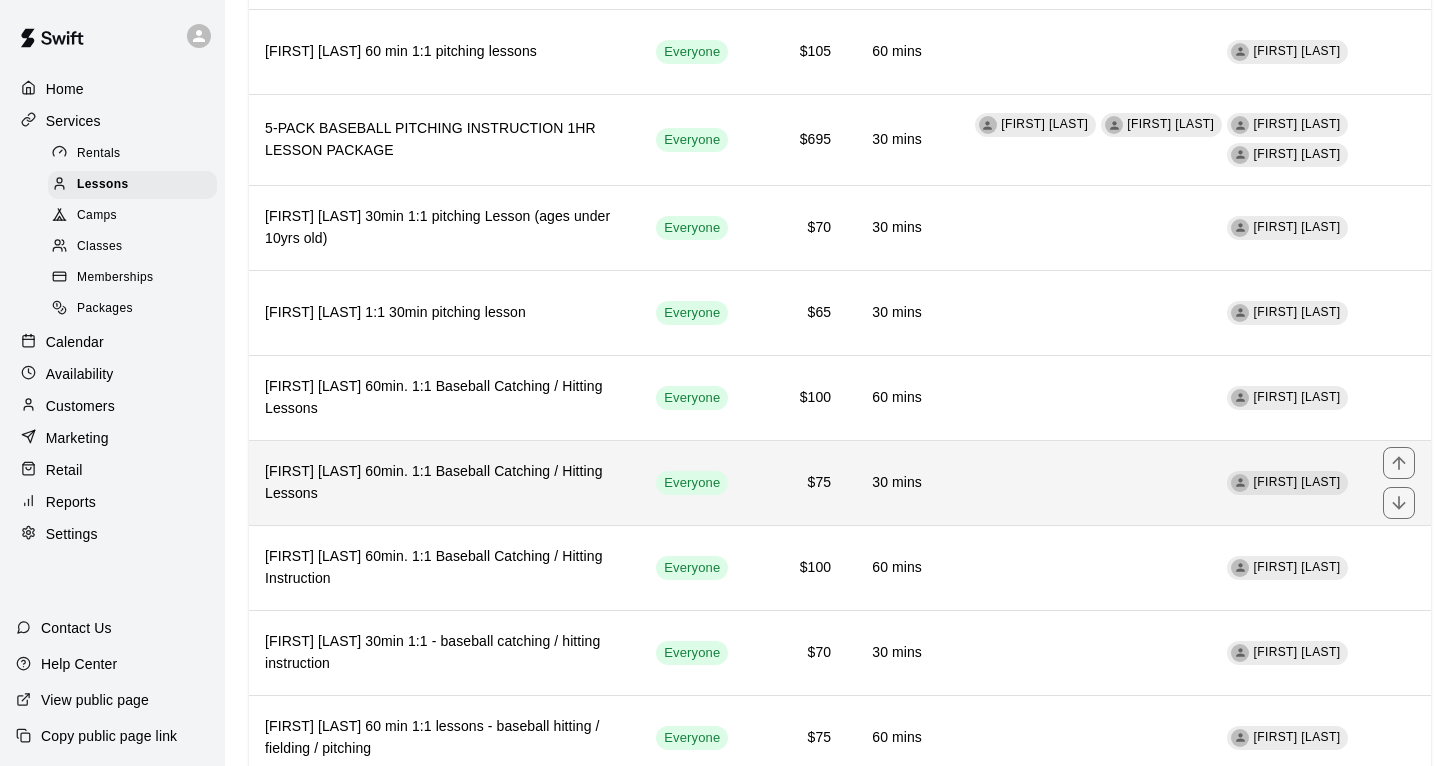 scroll, scrollTop: 2310, scrollLeft: 0, axis: vertical 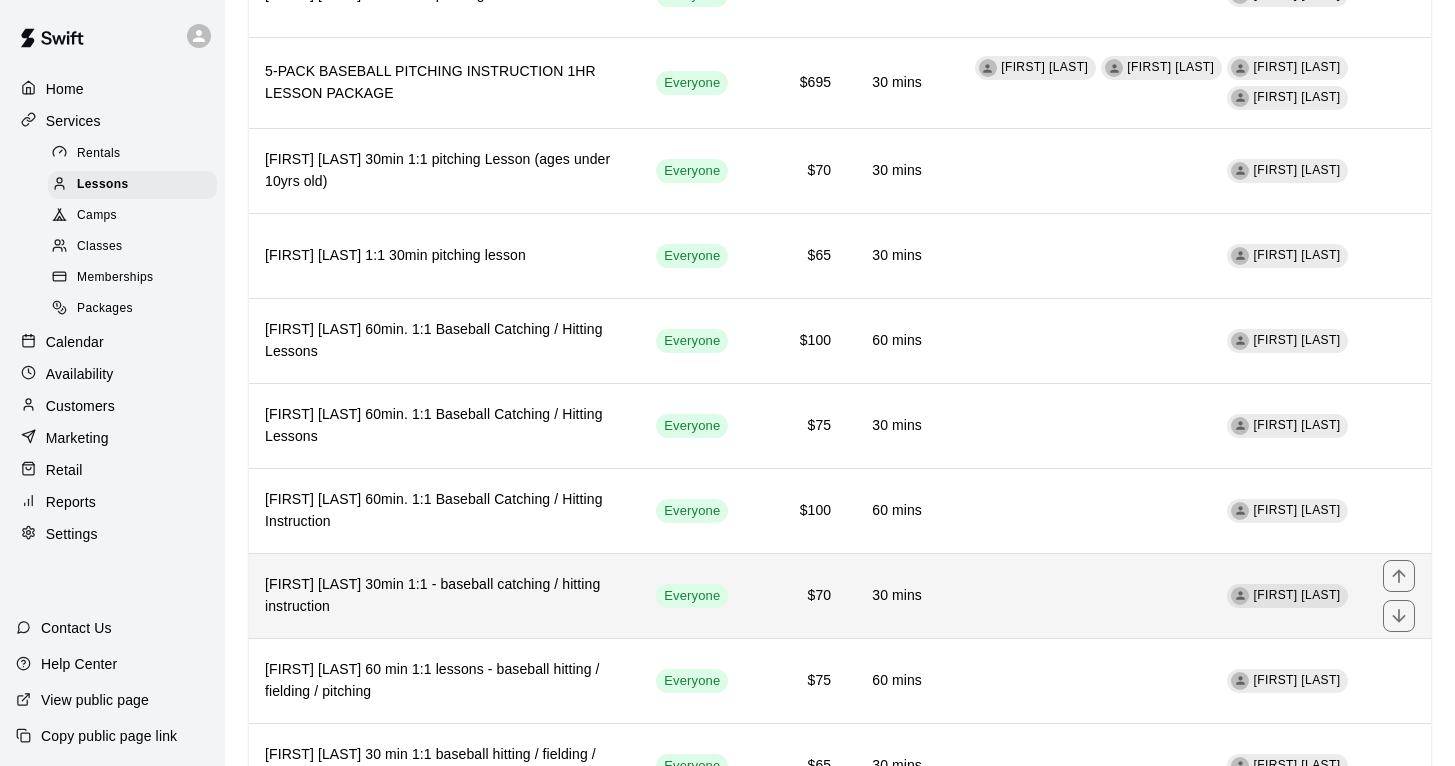 click on "[FIRST] [LAST] 30min 1:1 - baseball catching / hitting instruction" at bounding box center [444, 596] 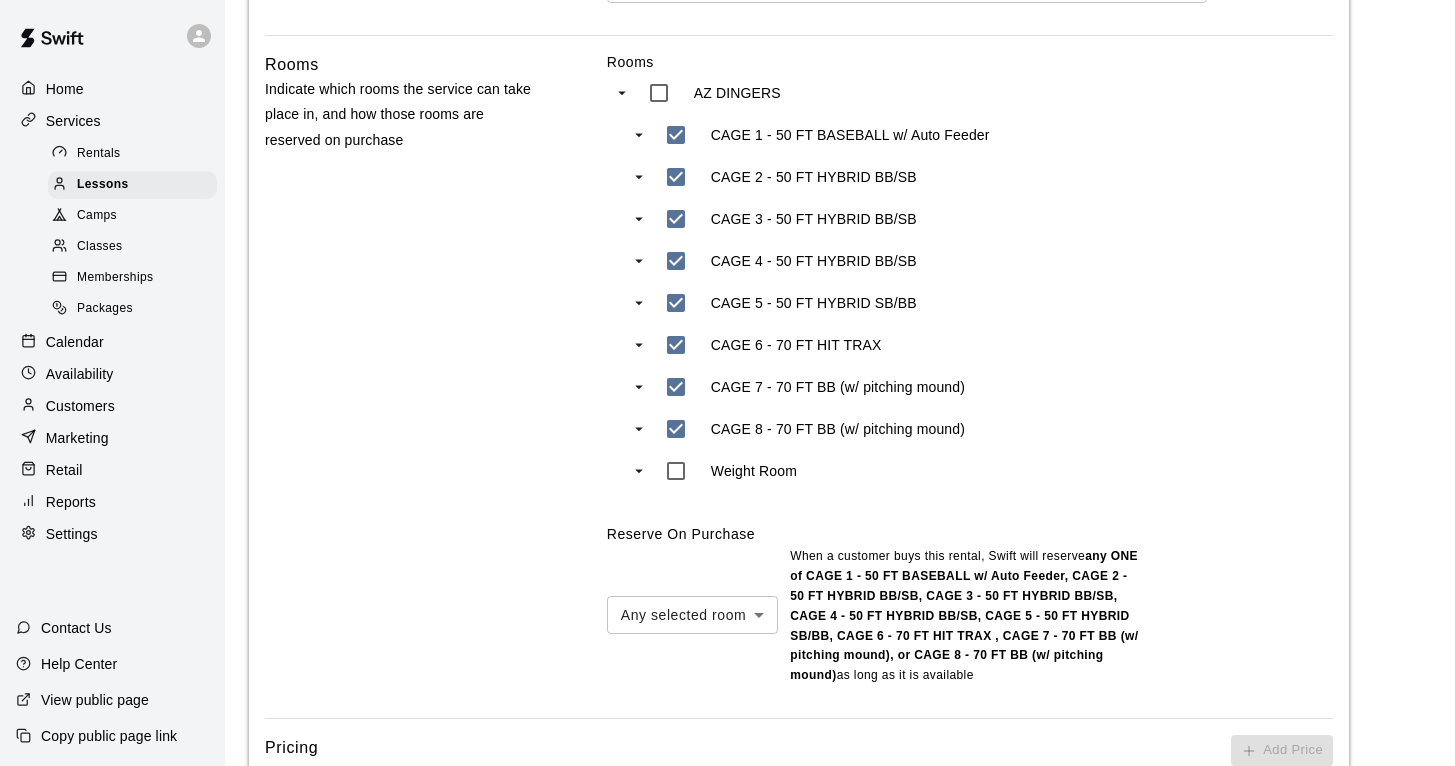 scroll, scrollTop: 1001, scrollLeft: 0, axis: vertical 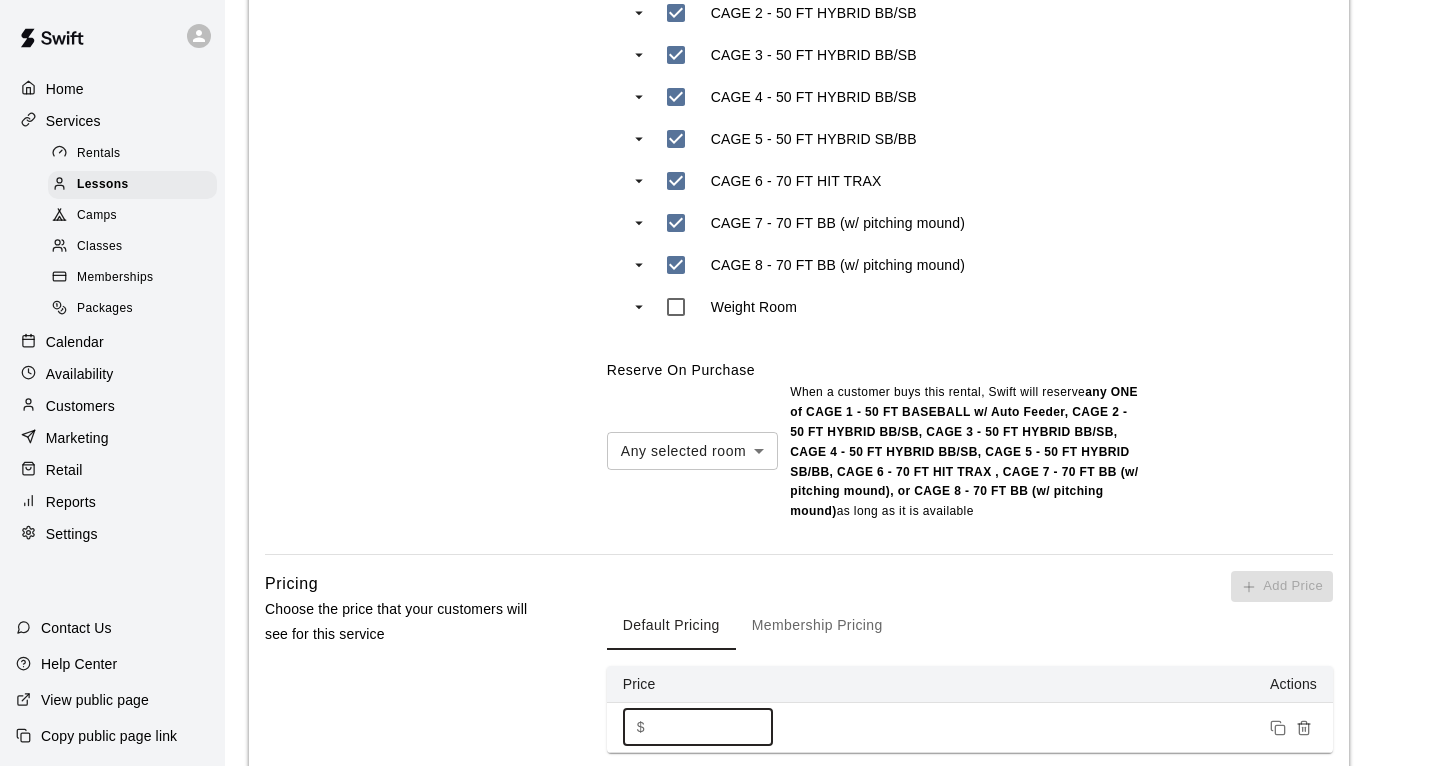 click on "**" at bounding box center (713, 727) 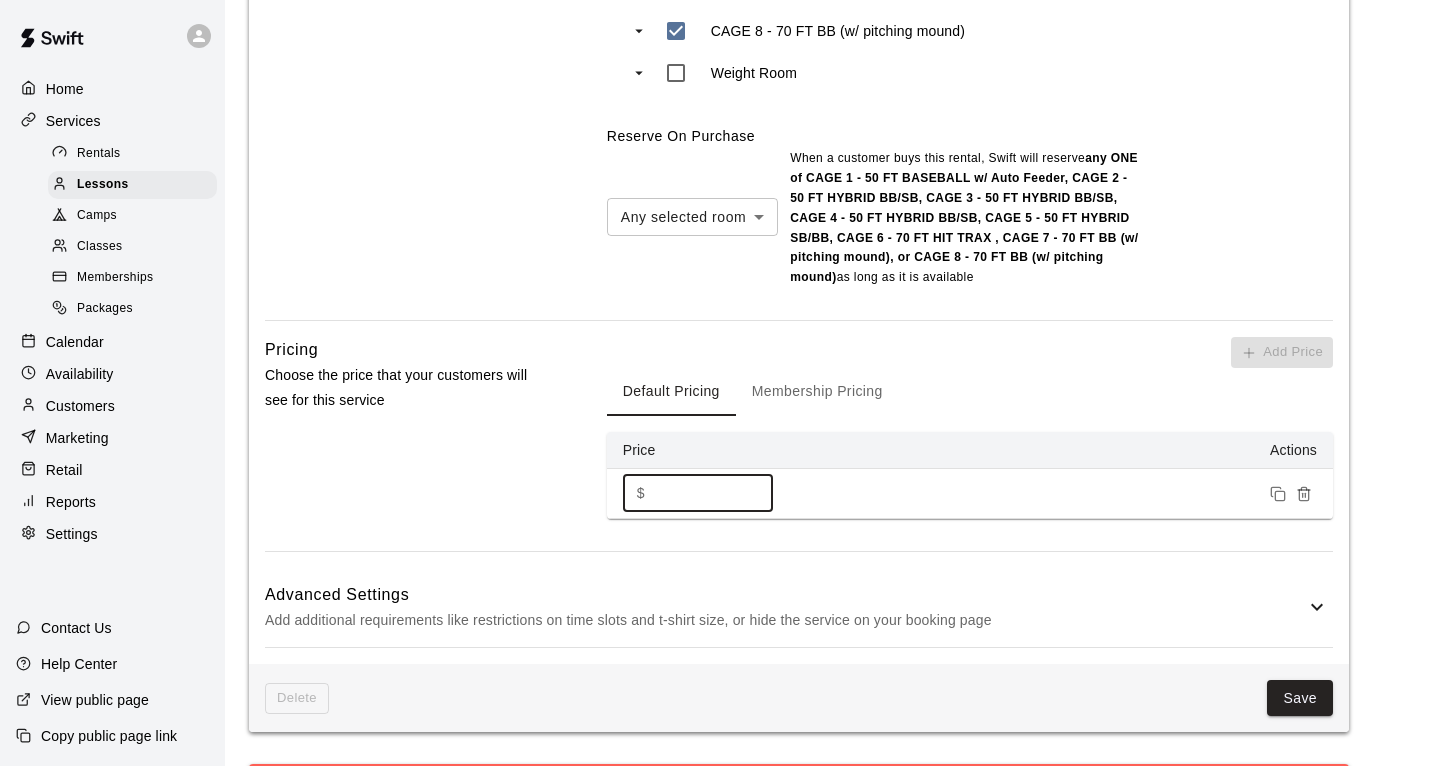 scroll, scrollTop: 1273, scrollLeft: 0, axis: vertical 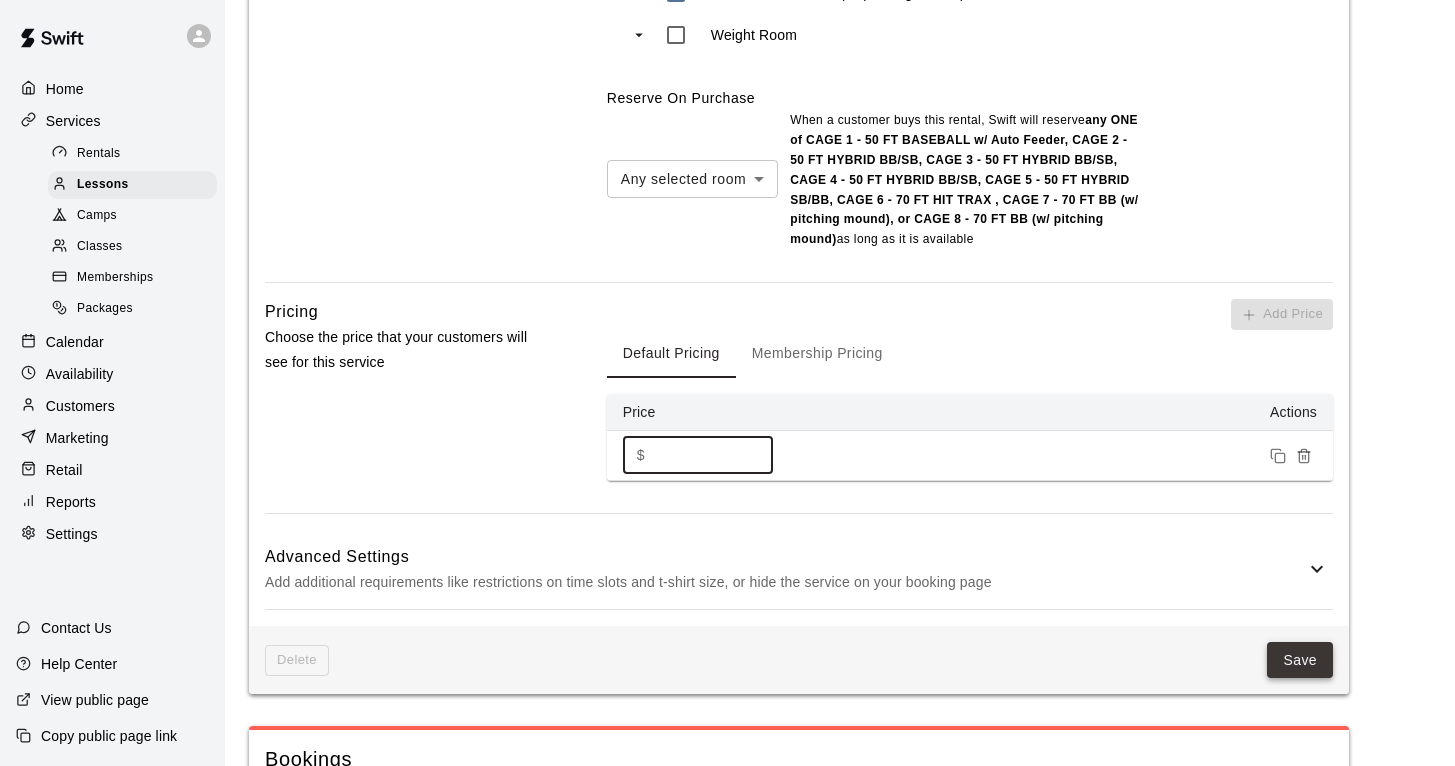 type on "**" 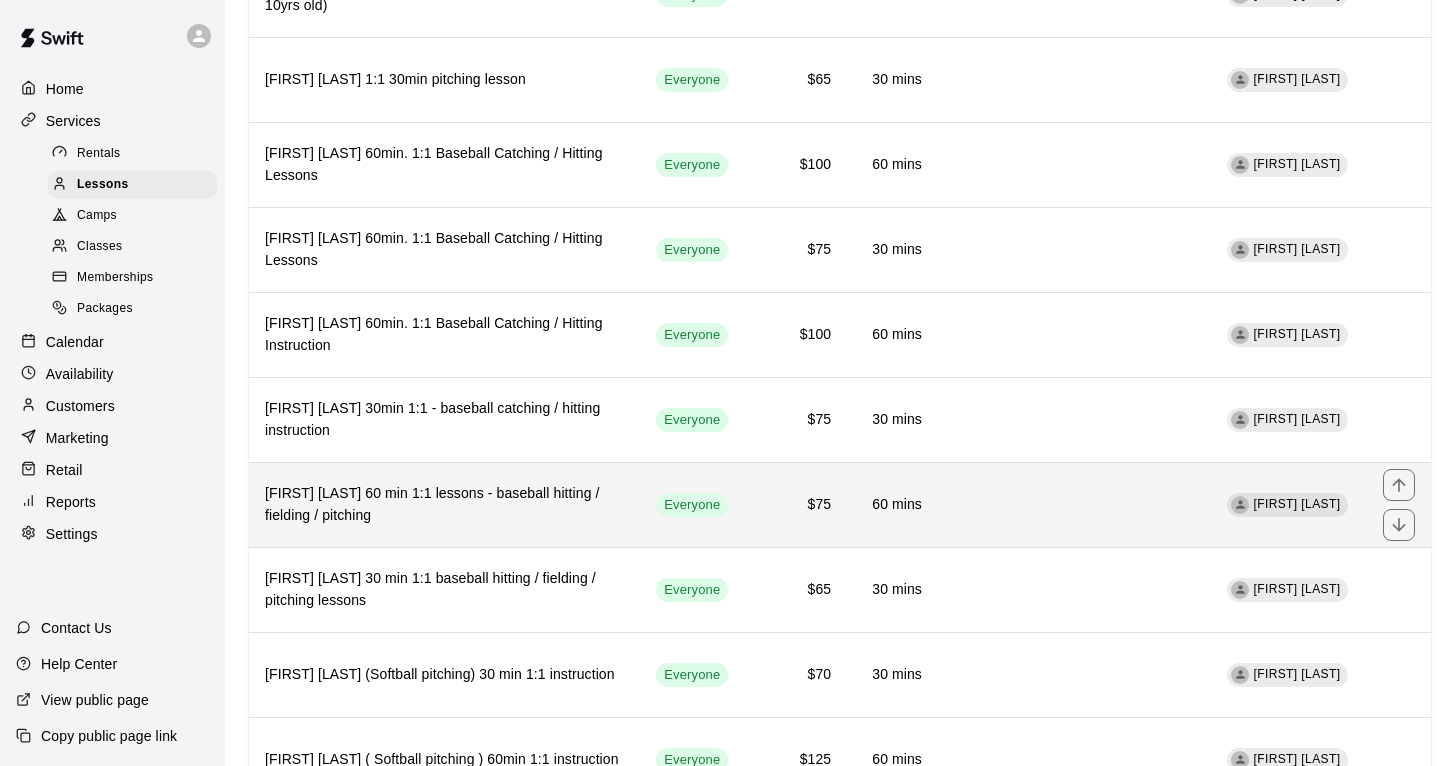 scroll, scrollTop: 2490, scrollLeft: 0, axis: vertical 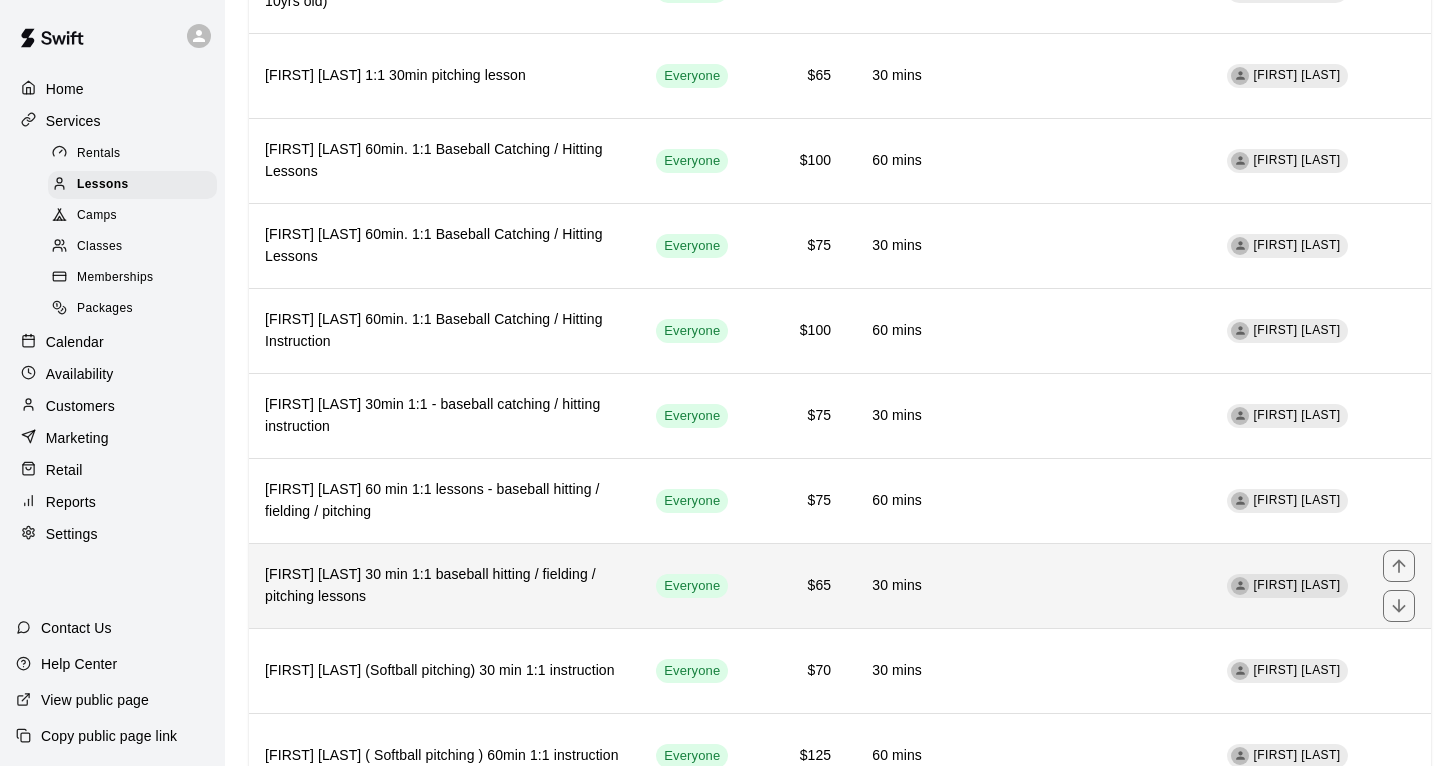 click on "[FIRST] [LAST] 30 min 1:1 baseball hitting / fielding / pitching lessons" at bounding box center (444, 586) 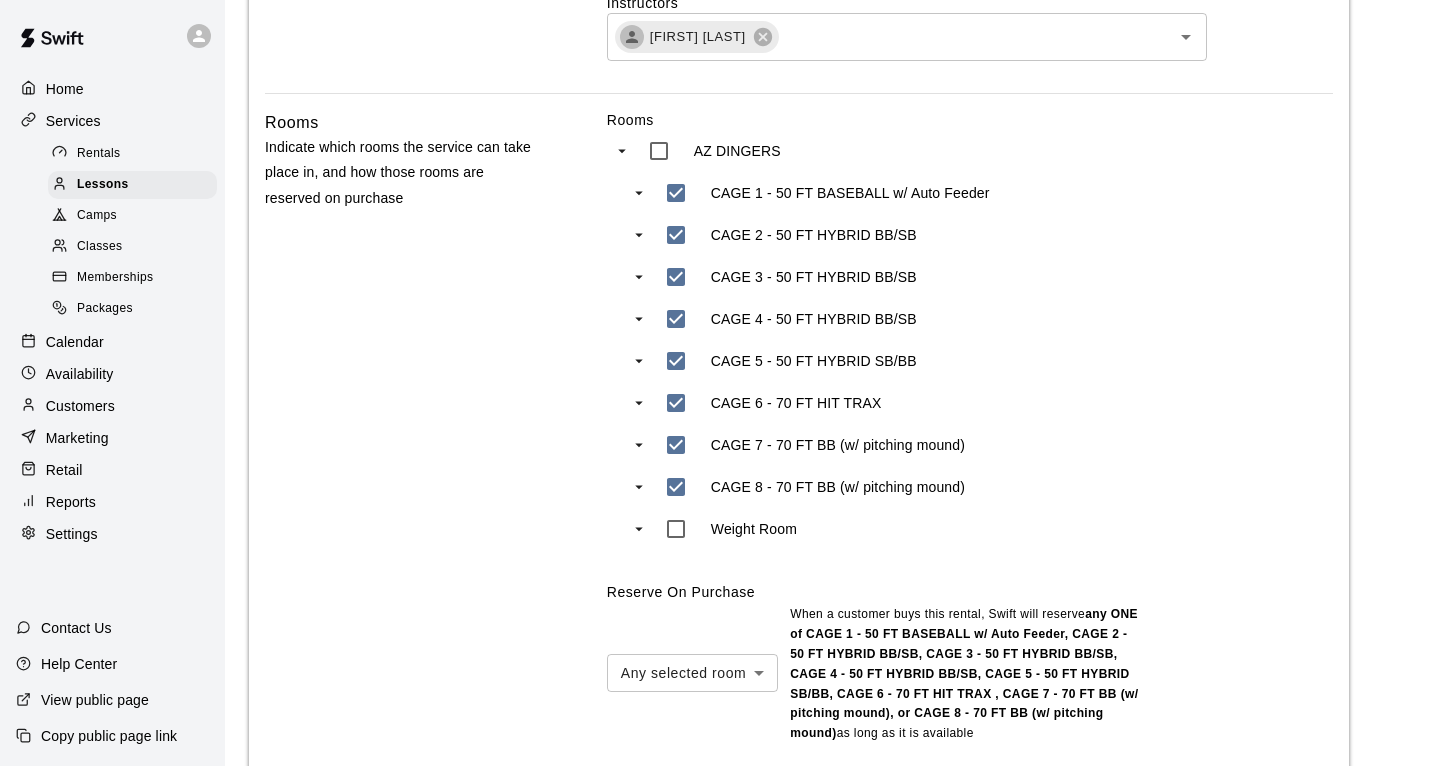 scroll, scrollTop: 1163, scrollLeft: 0, axis: vertical 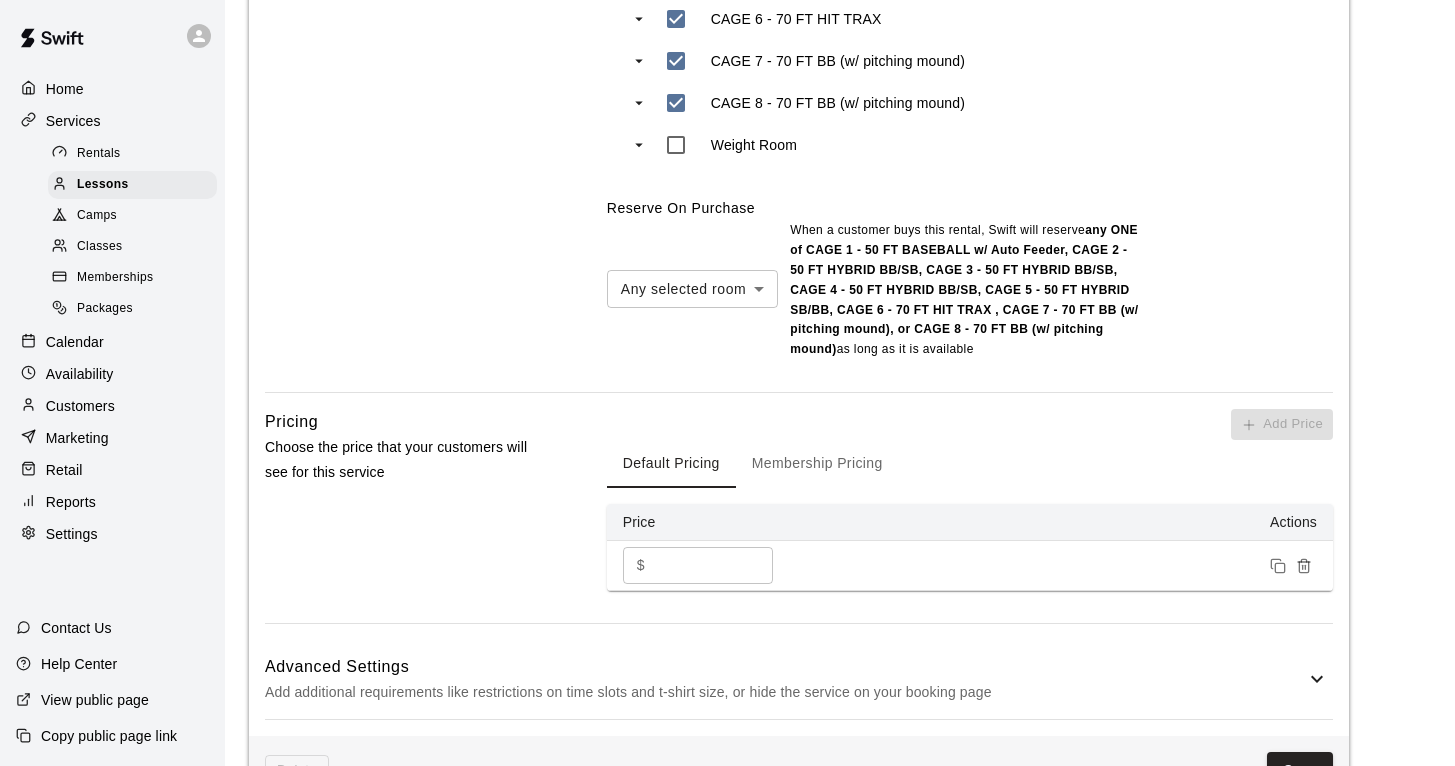 click on "**" at bounding box center (713, 565) 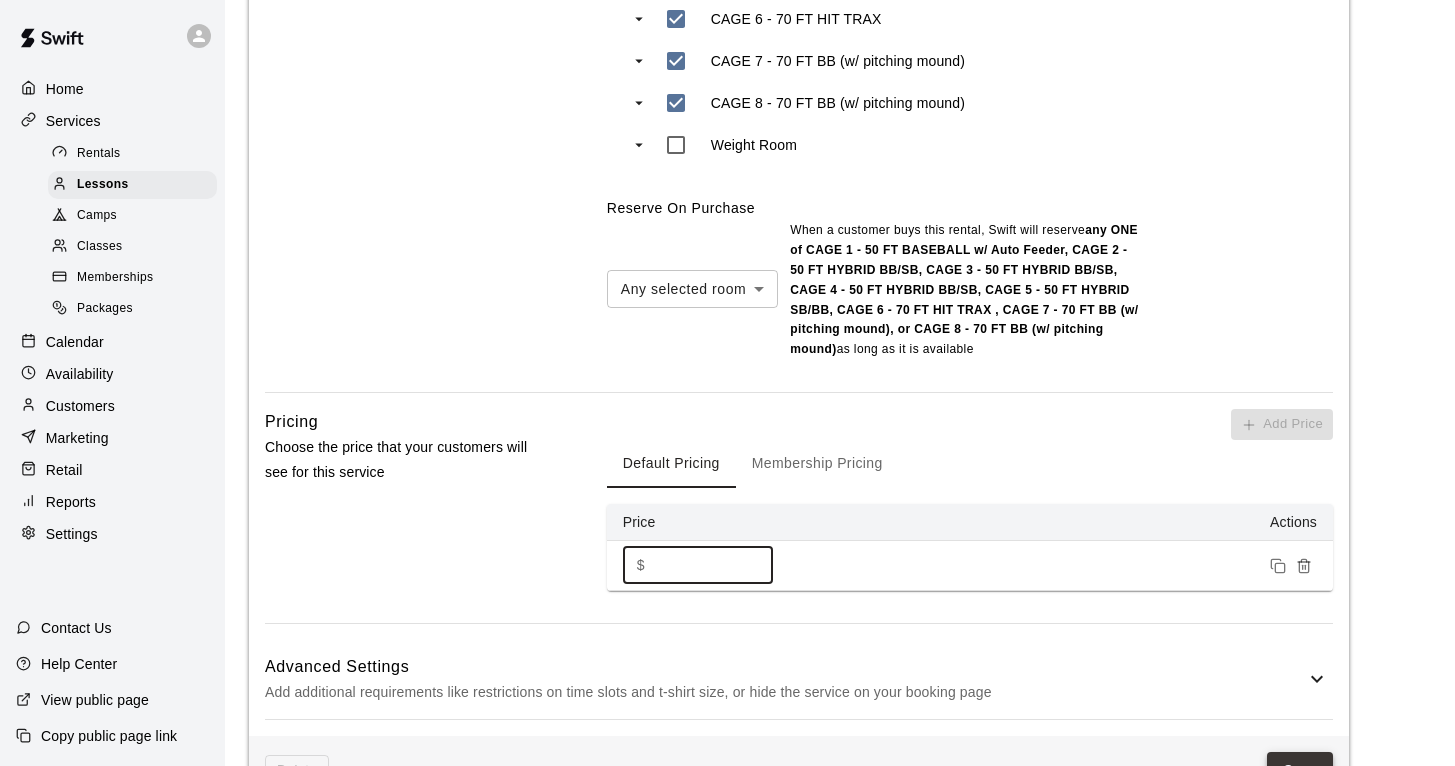 type on "**" 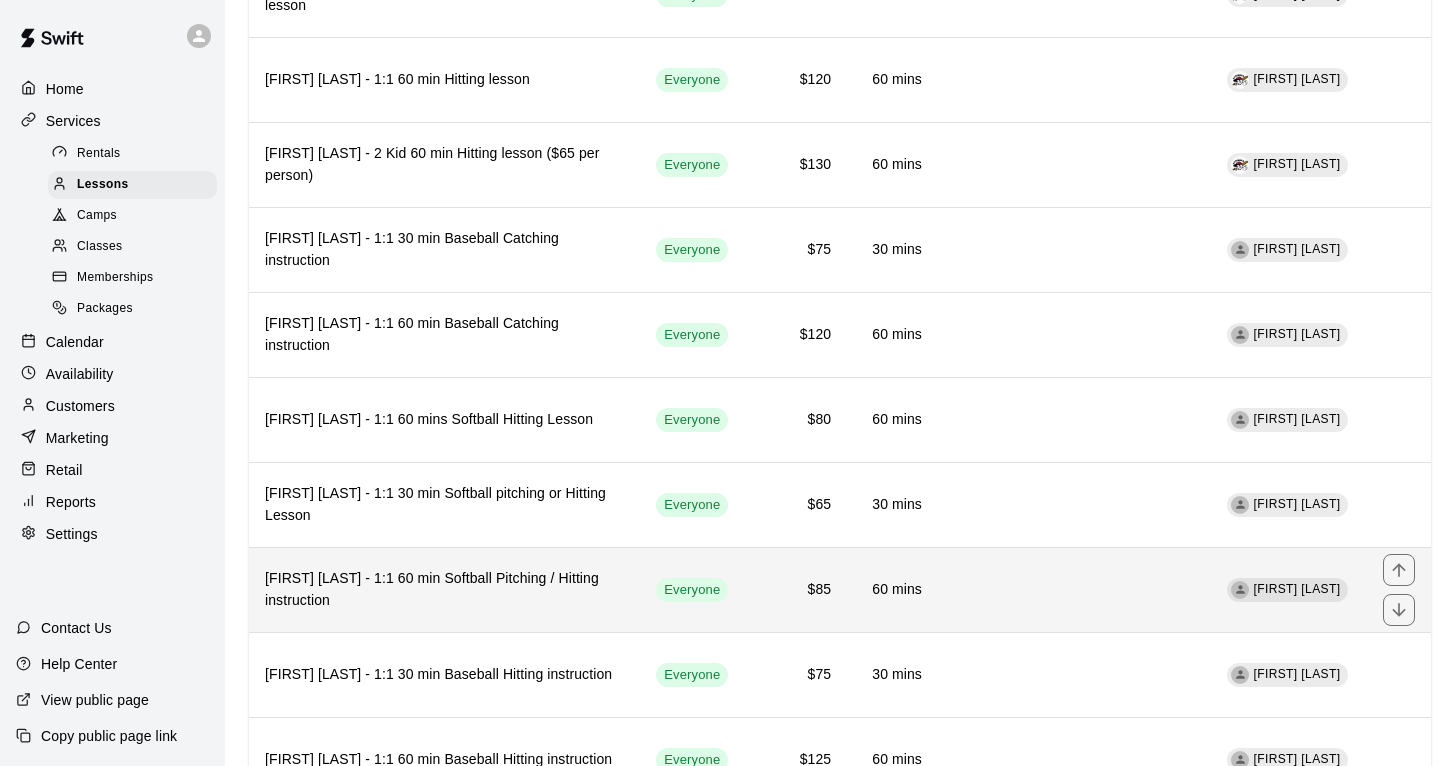 scroll, scrollTop: 0, scrollLeft: 0, axis: both 